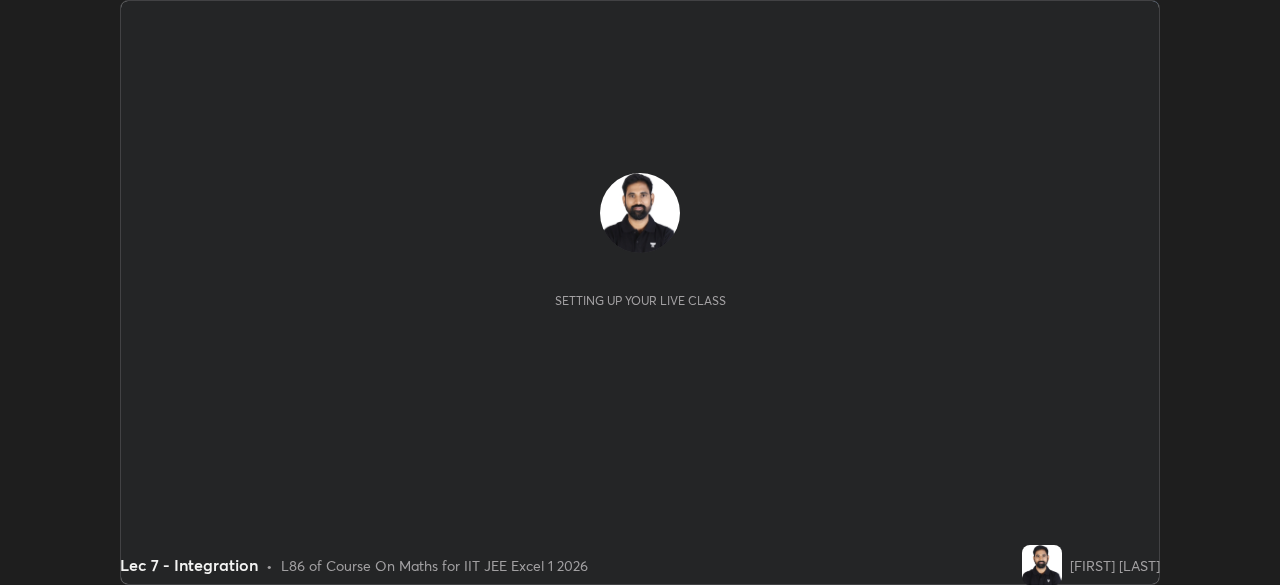 scroll, scrollTop: 0, scrollLeft: 0, axis: both 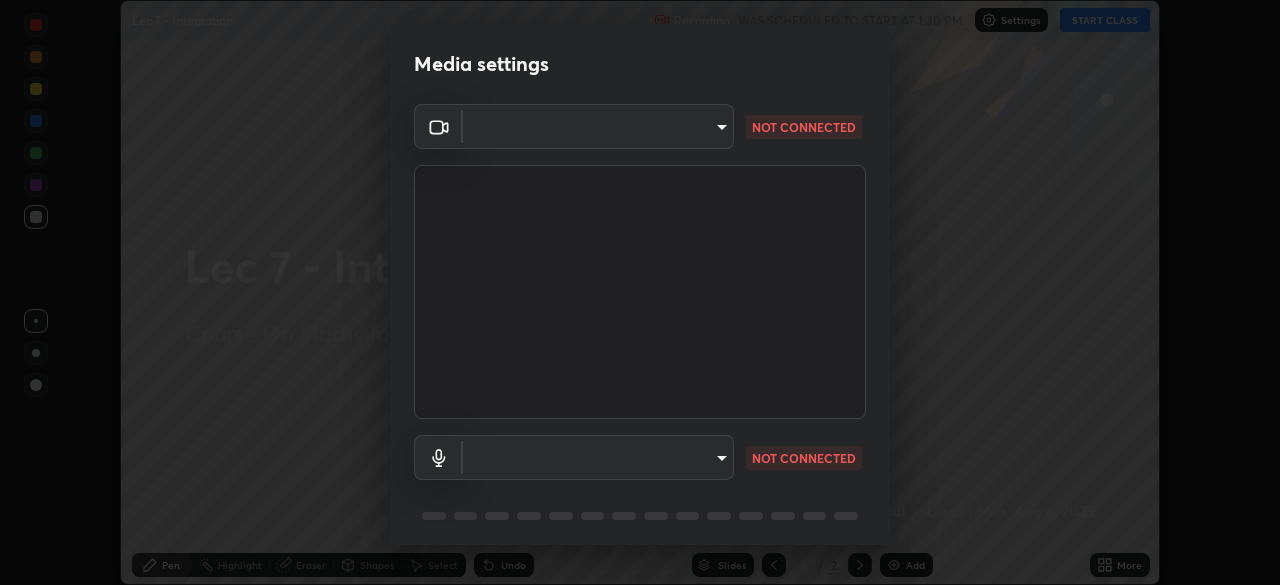 type on "b39c39fa3676aa5d69aadaccdd66f10891f302373f2f417769bad696ffd91bb2" 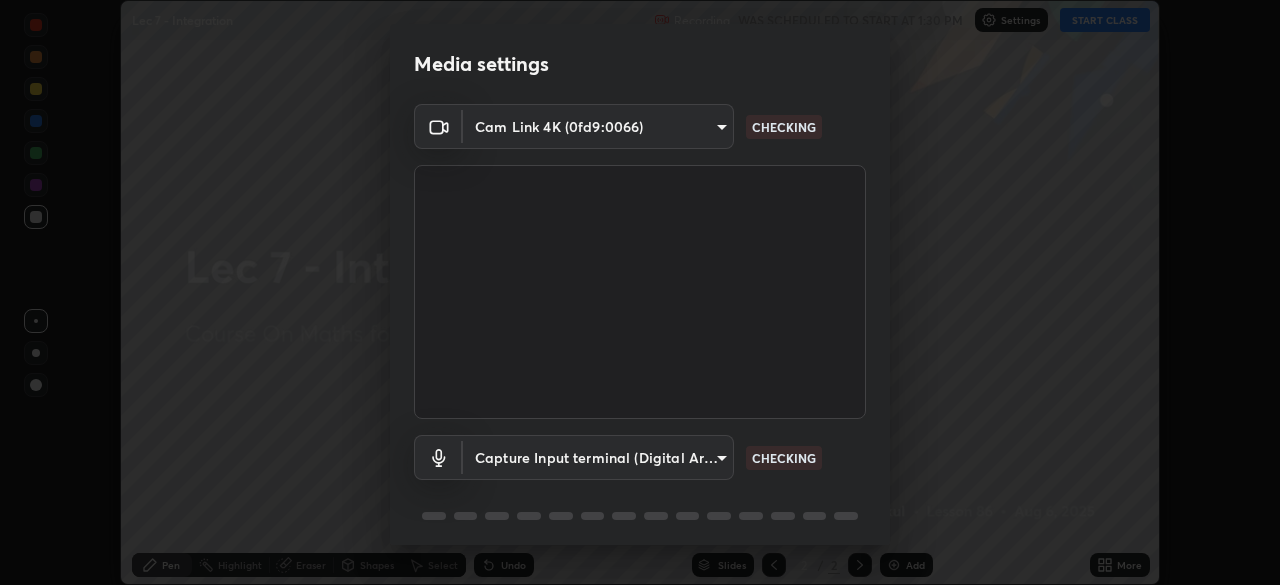 scroll, scrollTop: 71, scrollLeft: 0, axis: vertical 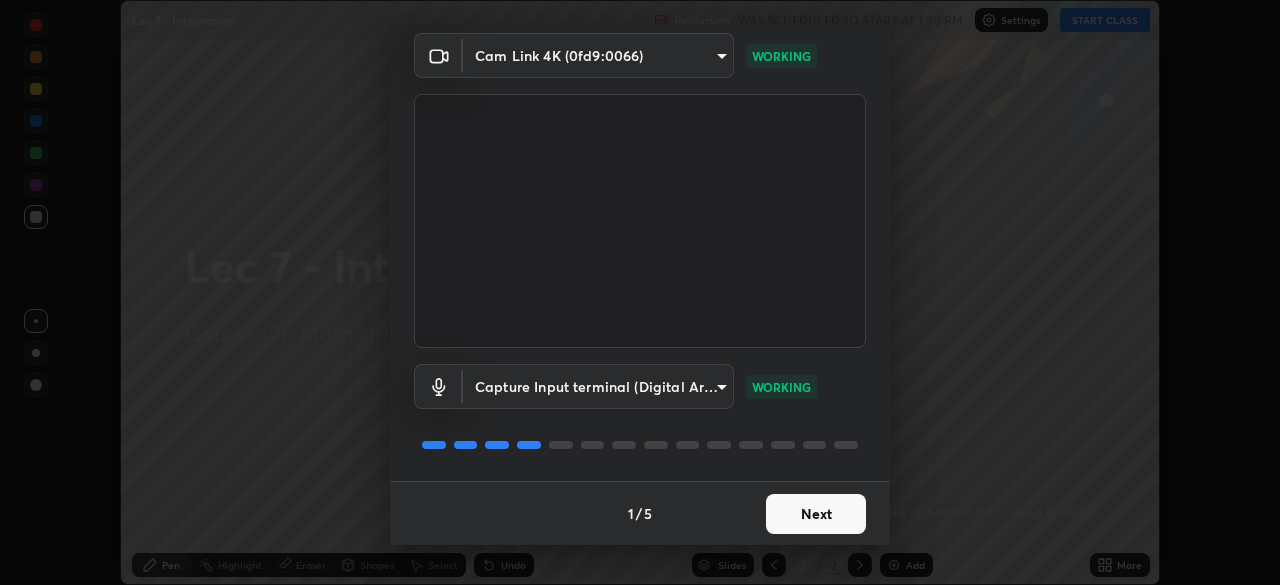 click on "Next" at bounding box center (816, 514) 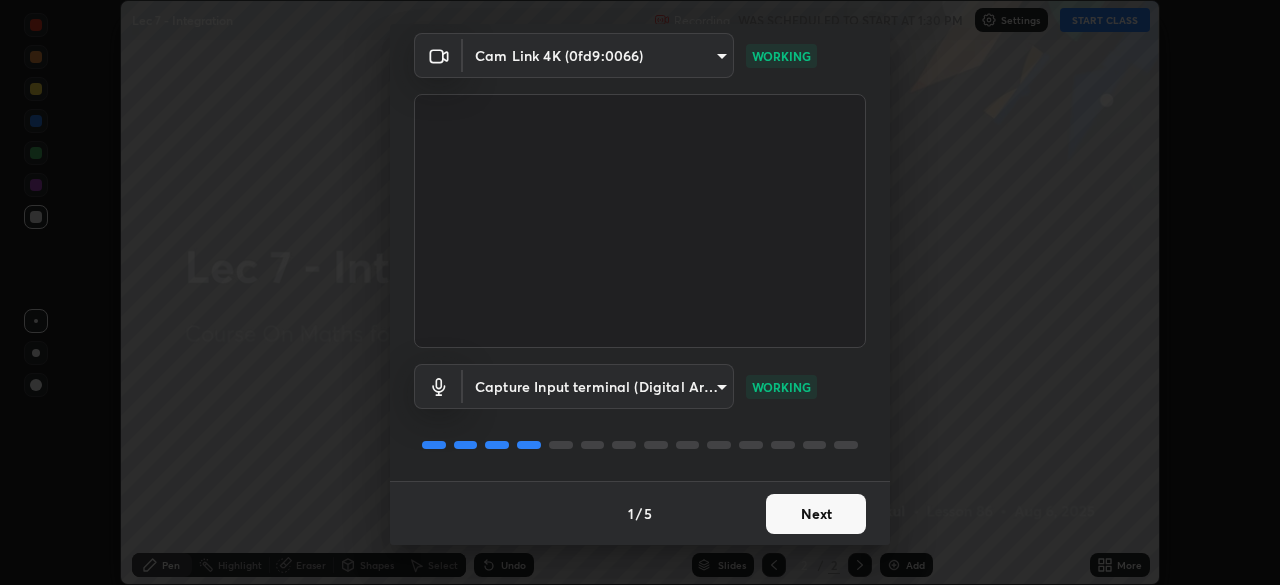 scroll, scrollTop: 0, scrollLeft: 0, axis: both 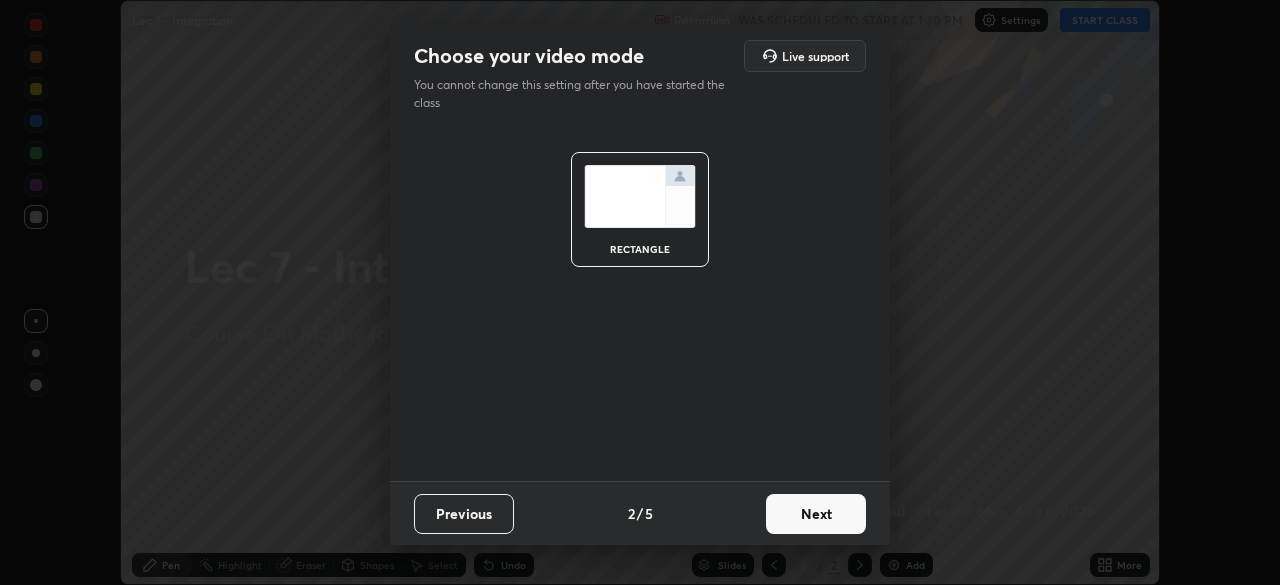 click on "Next" at bounding box center [816, 514] 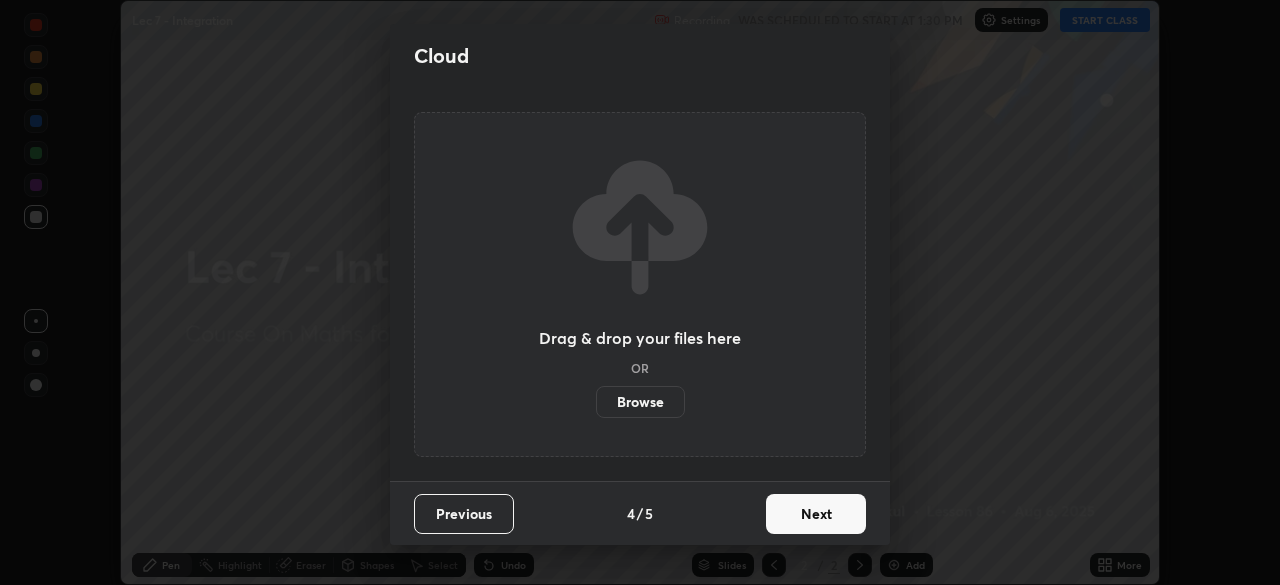 click on "Next" at bounding box center (816, 514) 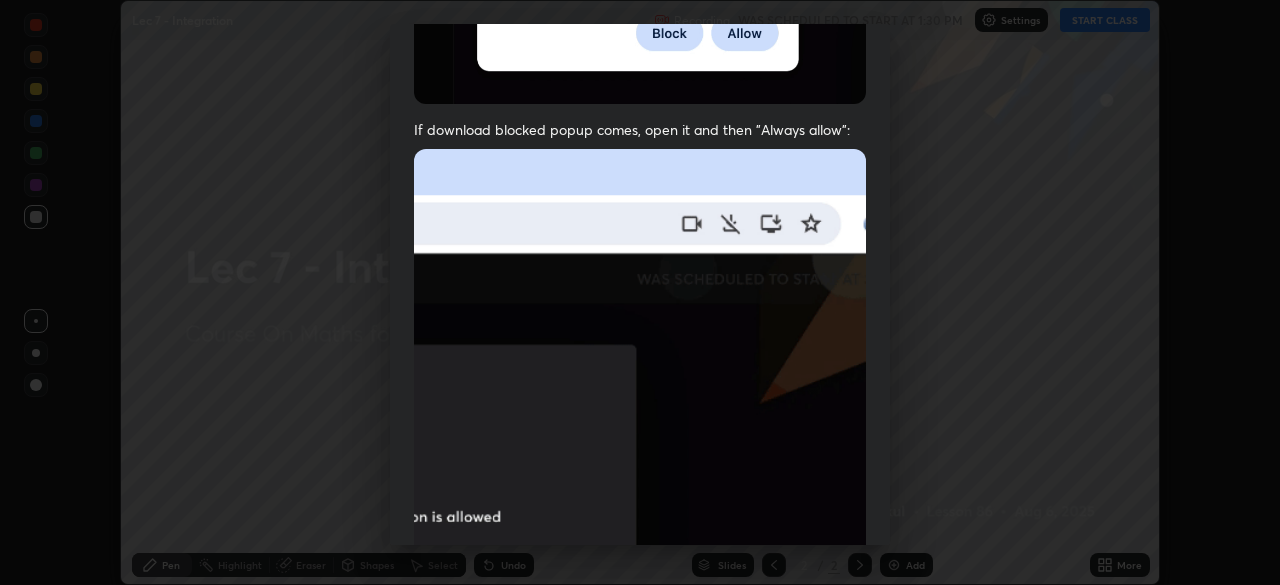 scroll, scrollTop: 421, scrollLeft: 0, axis: vertical 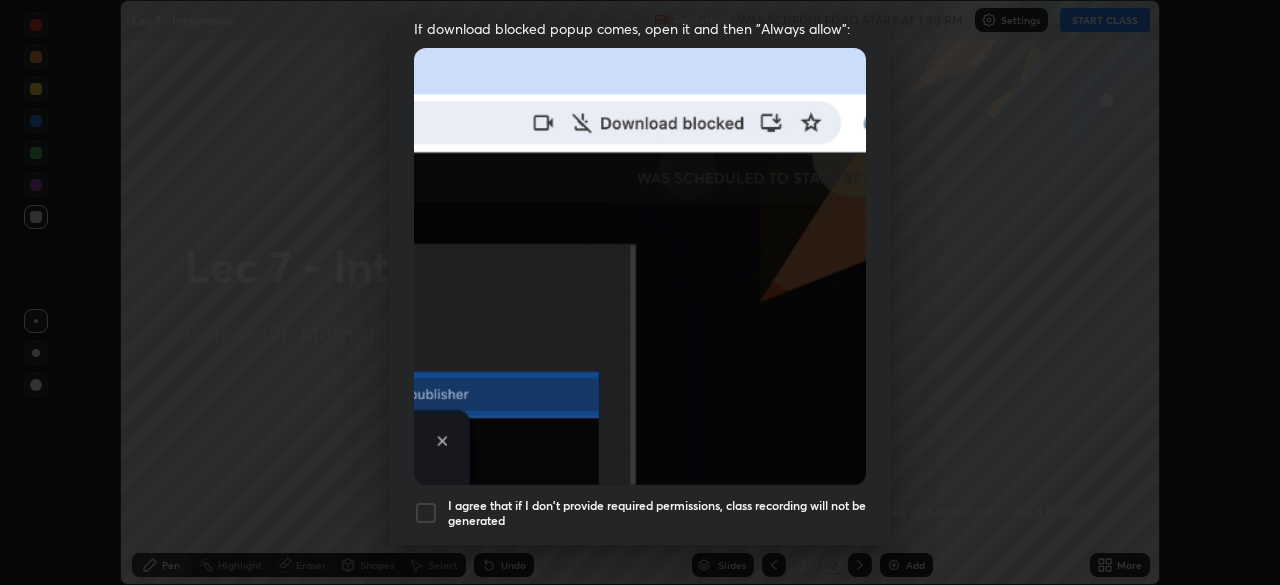click on "I agree that if I don't provide required permissions, class recording will not be generated" at bounding box center (657, 513) 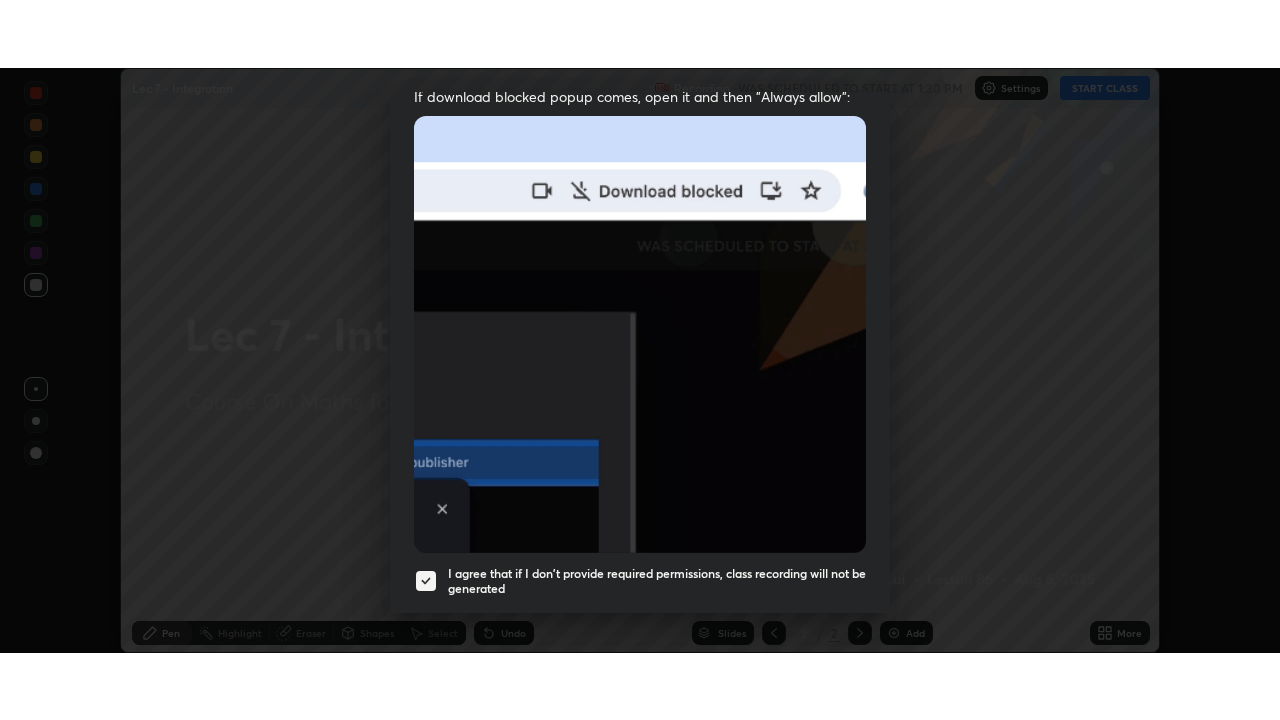 scroll, scrollTop: 479, scrollLeft: 0, axis: vertical 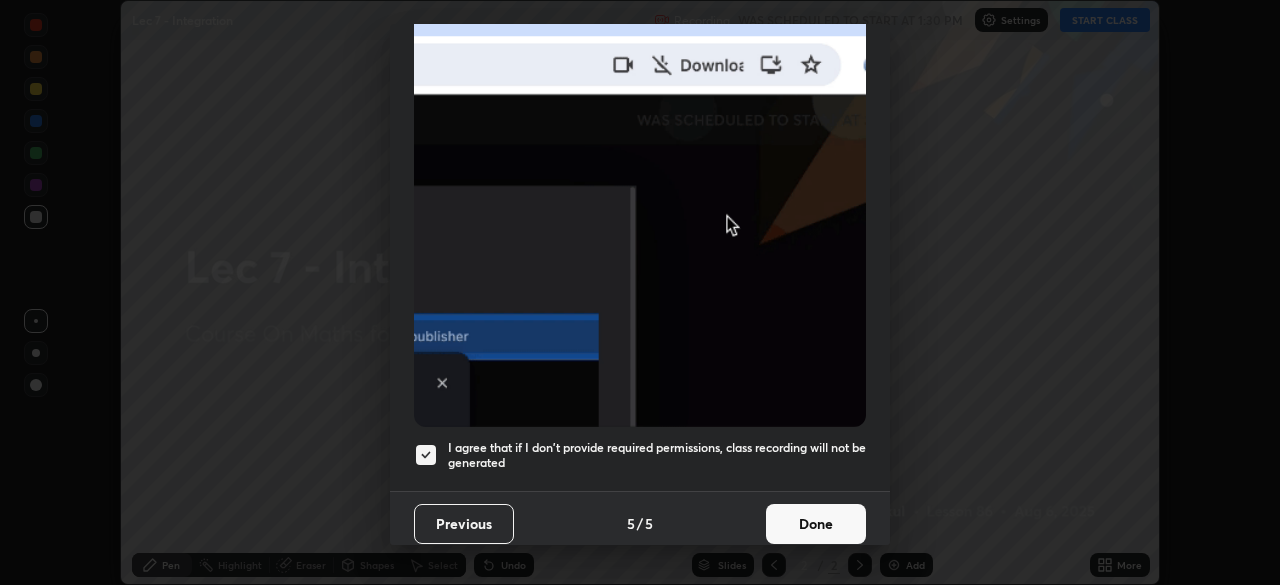 click on "Done" at bounding box center [816, 524] 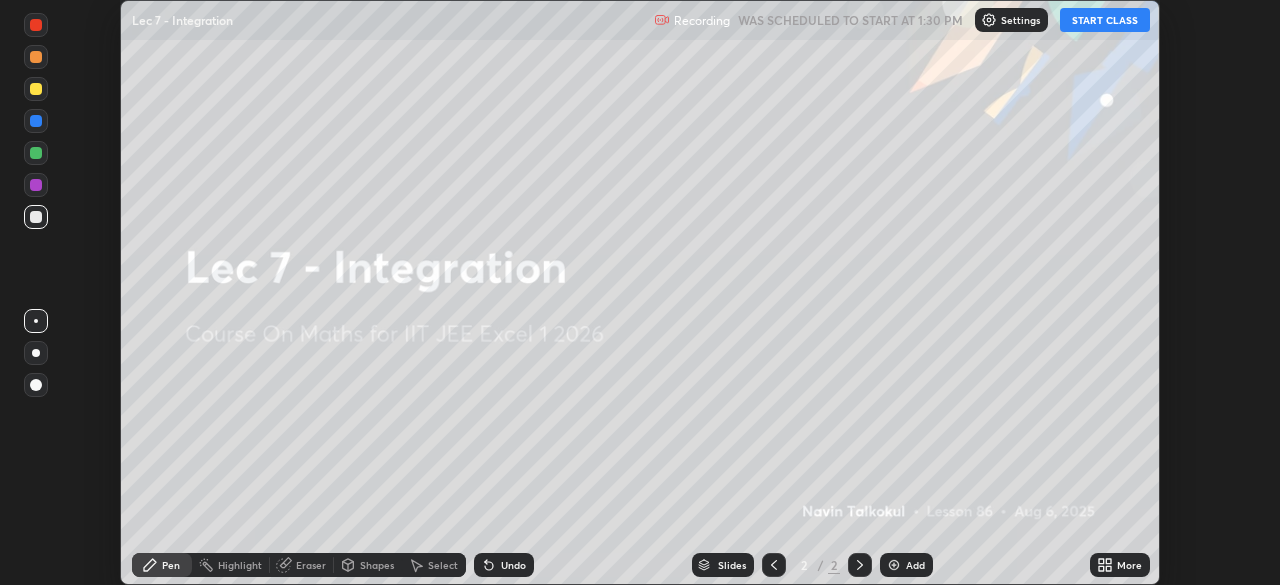 click on "START CLASS" at bounding box center [1105, 20] 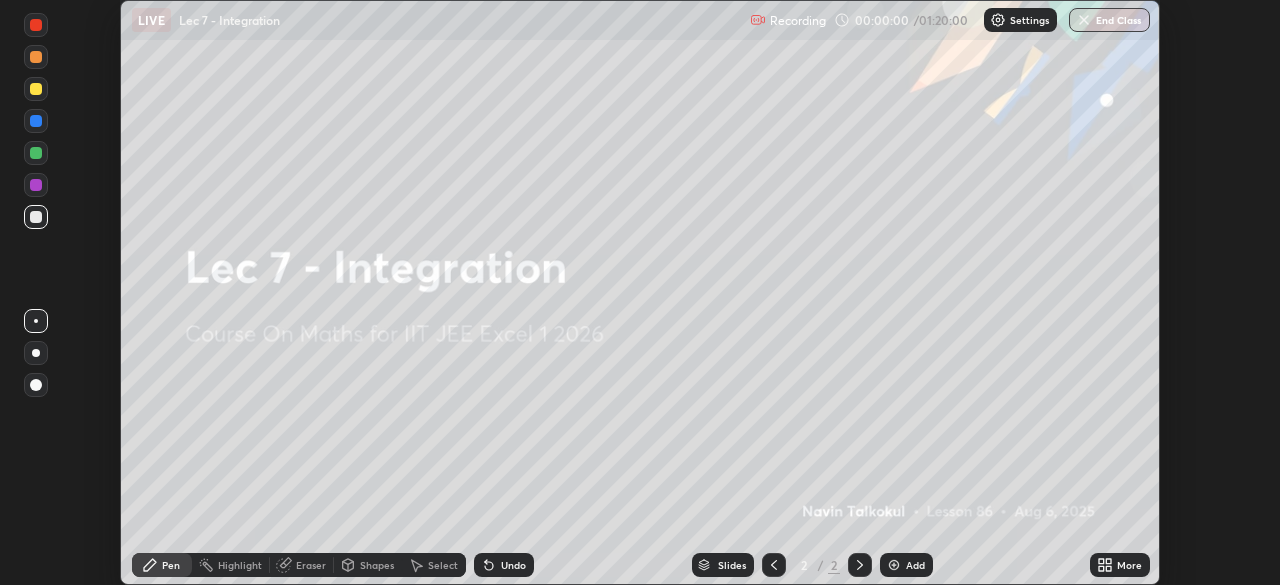 click on "End Class" at bounding box center (1109, 20) 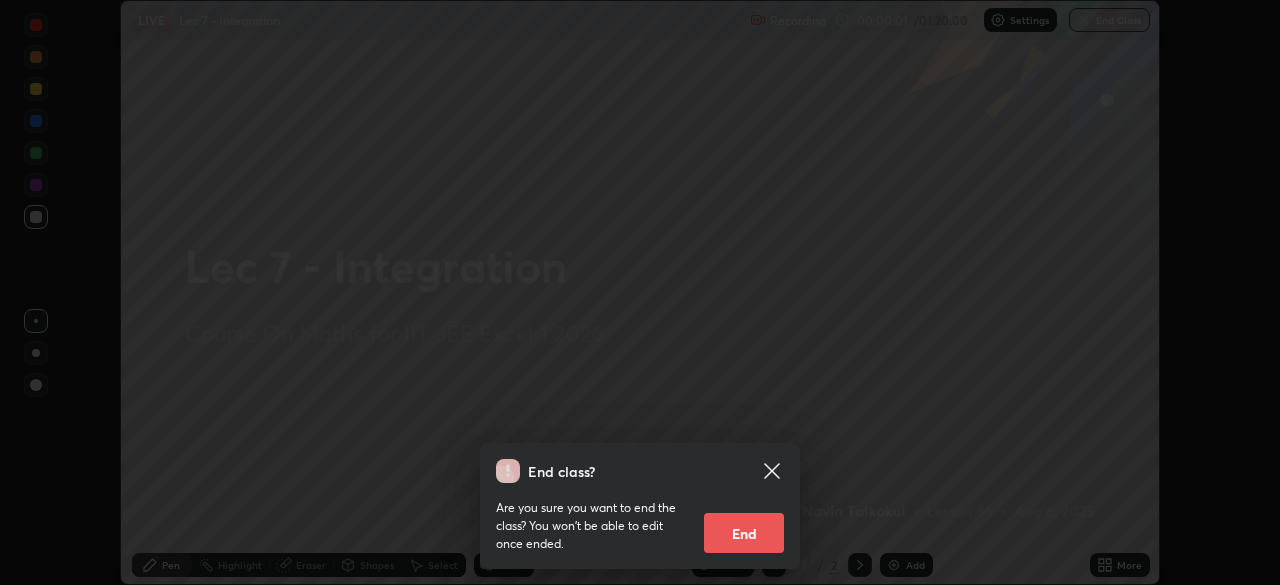 click on "End class? Are you sure you want to end the class? You won’t be able to edit once ended. End" at bounding box center (640, 292) 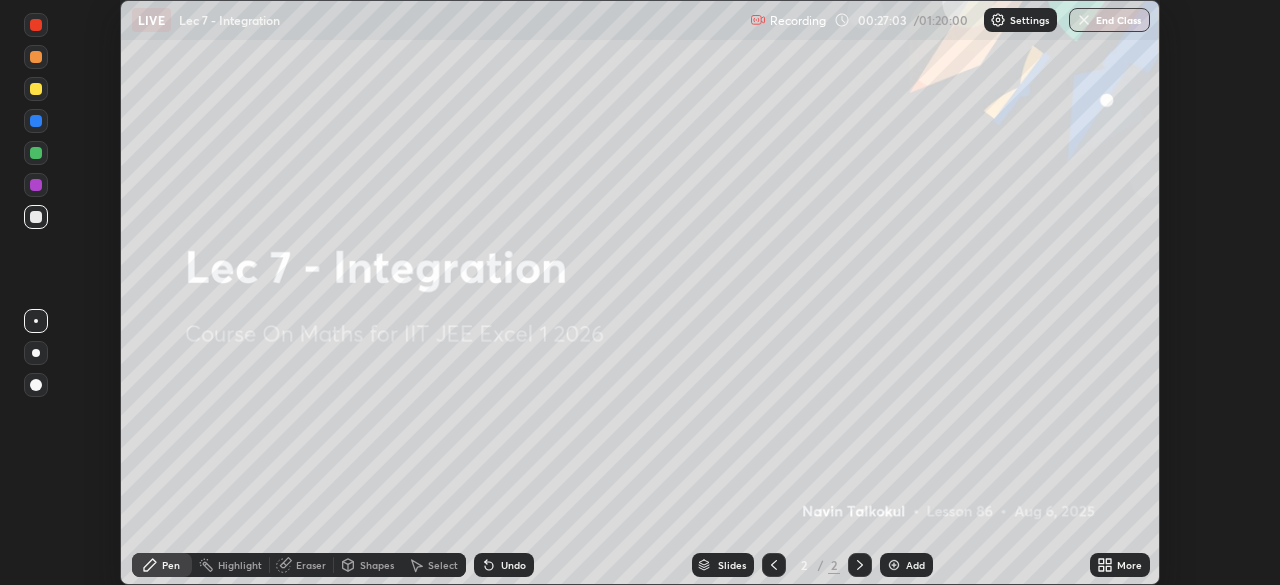 click on "More" at bounding box center (1120, 565) 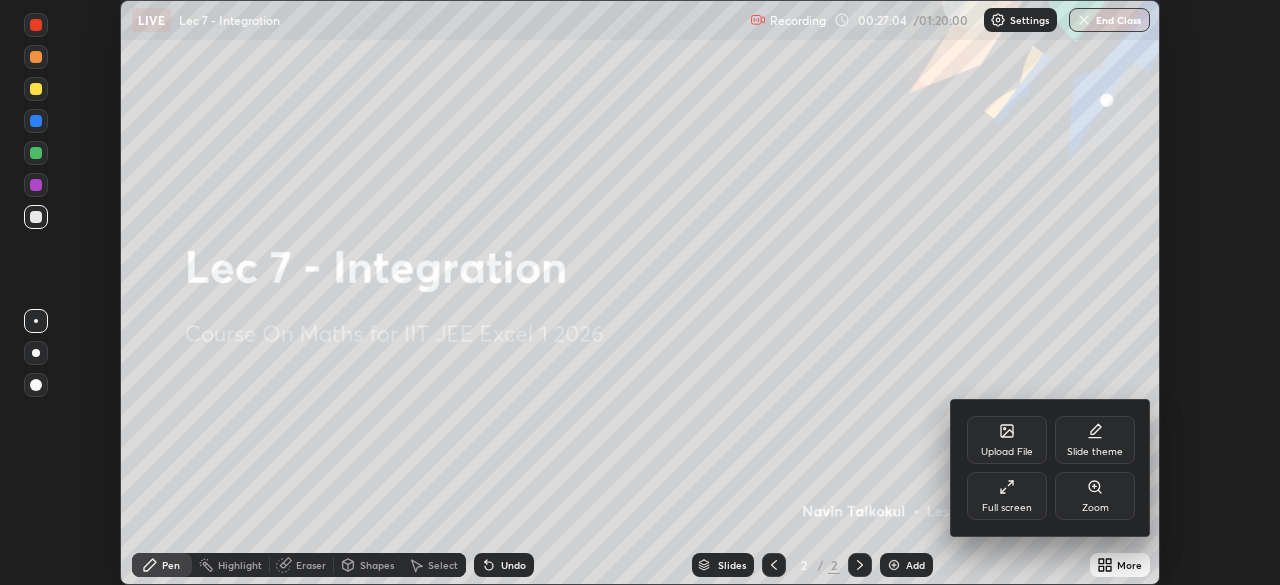 click on "Full screen" at bounding box center [1007, 496] 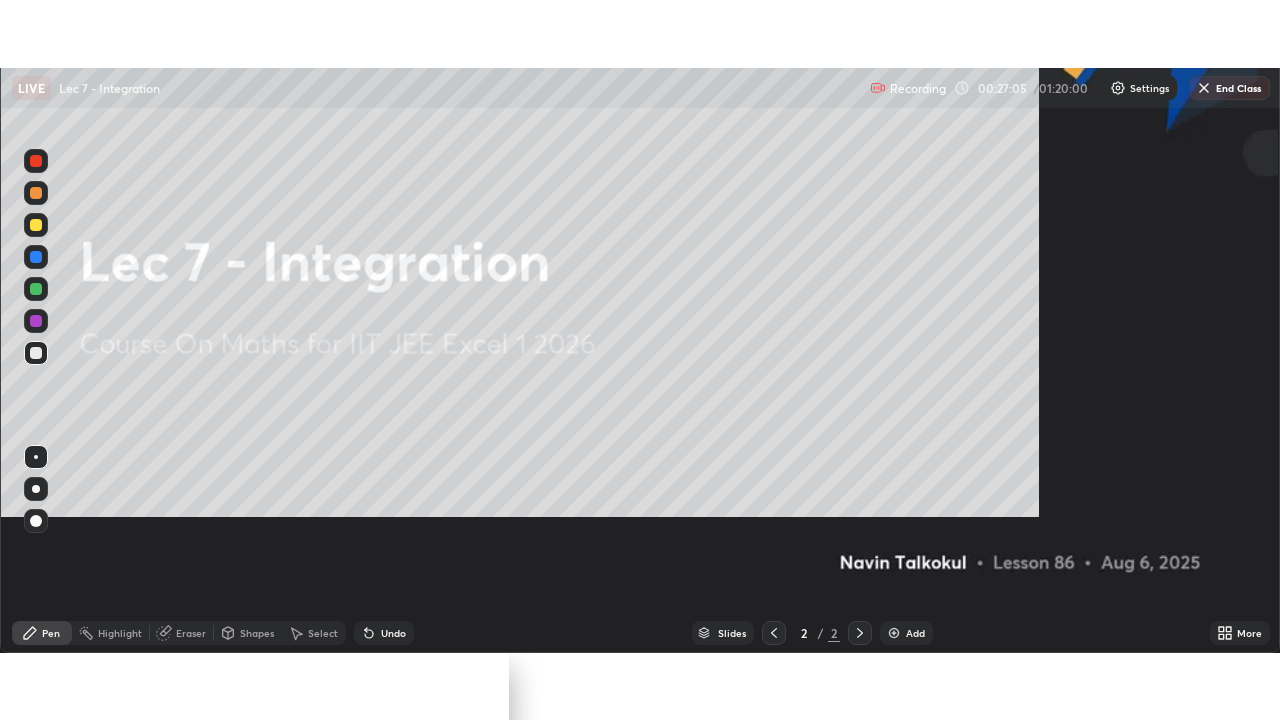 scroll, scrollTop: 99280, scrollLeft: 98720, axis: both 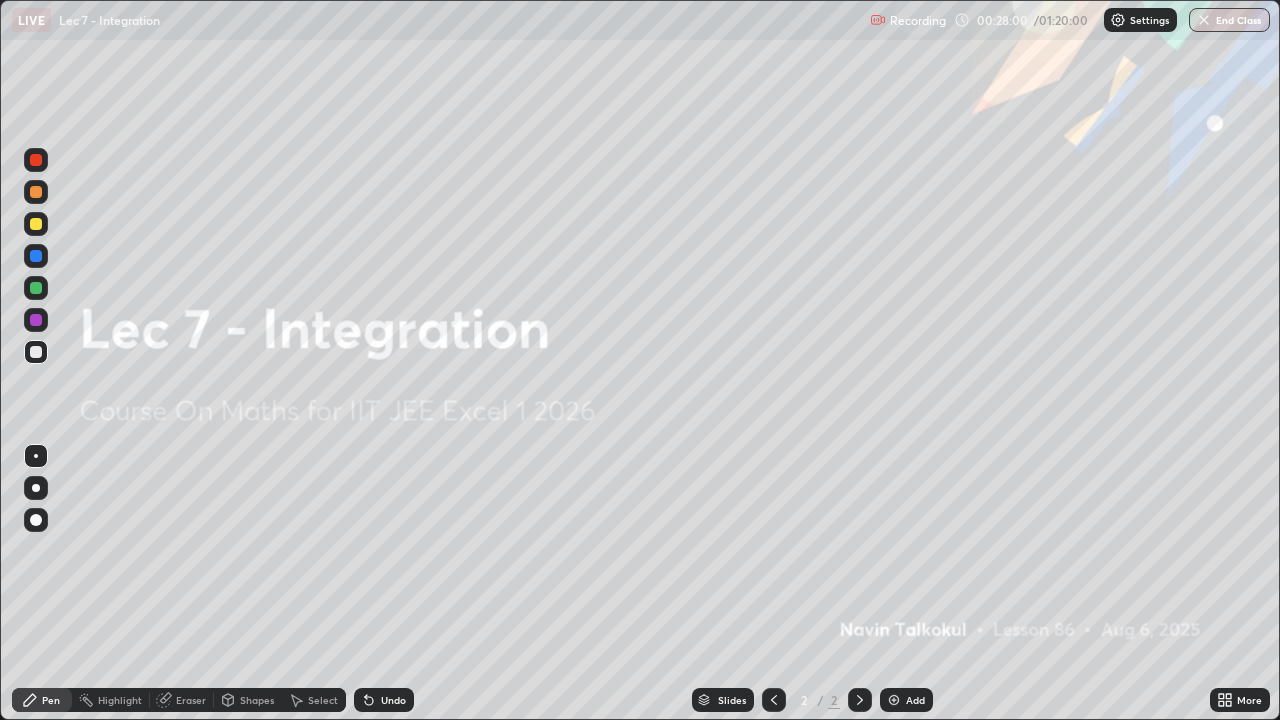 click on "More" at bounding box center (1249, 700) 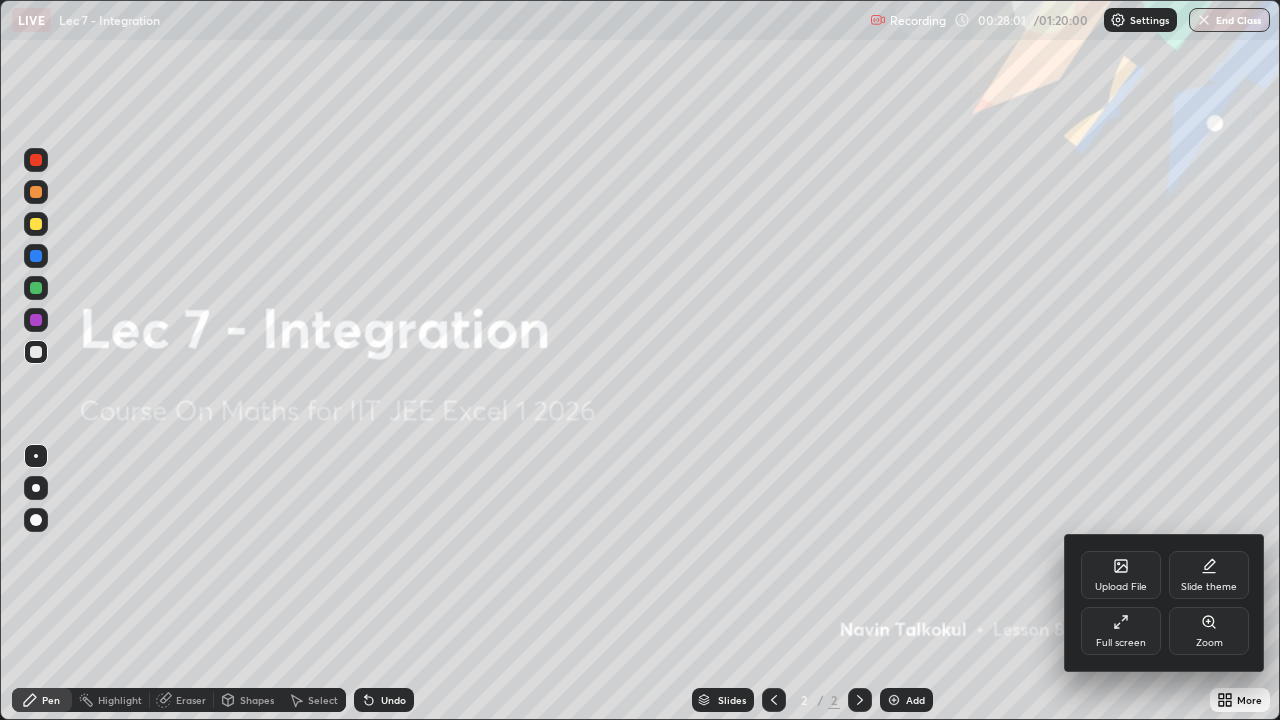 click on "Full screen" at bounding box center [1121, 631] 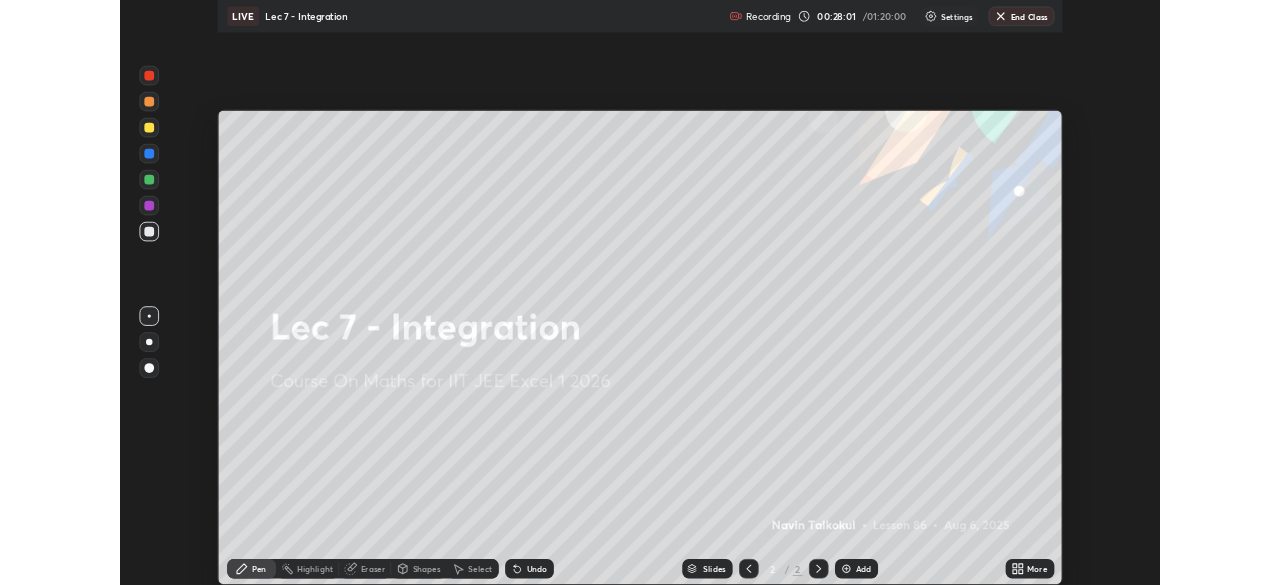 scroll, scrollTop: 585, scrollLeft: 1280, axis: both 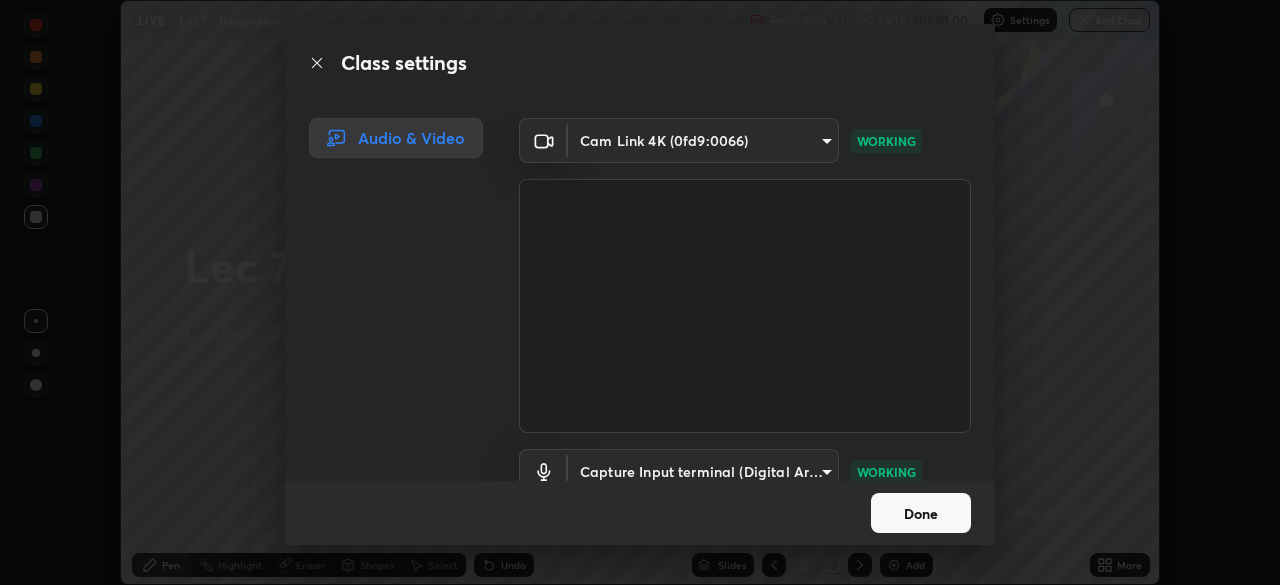 click on "Done" at bounding box center (921, 513) 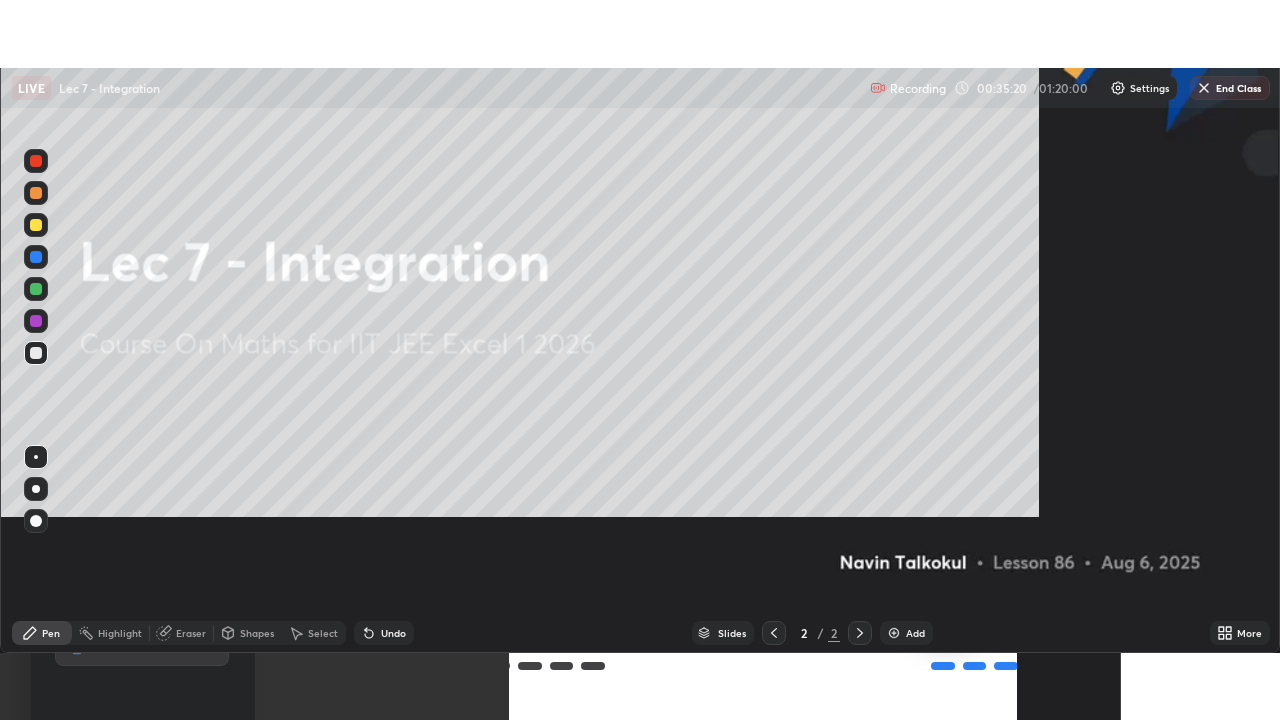 scroll, scrollTop: 99280, scrollLeft: 98720, axis: both 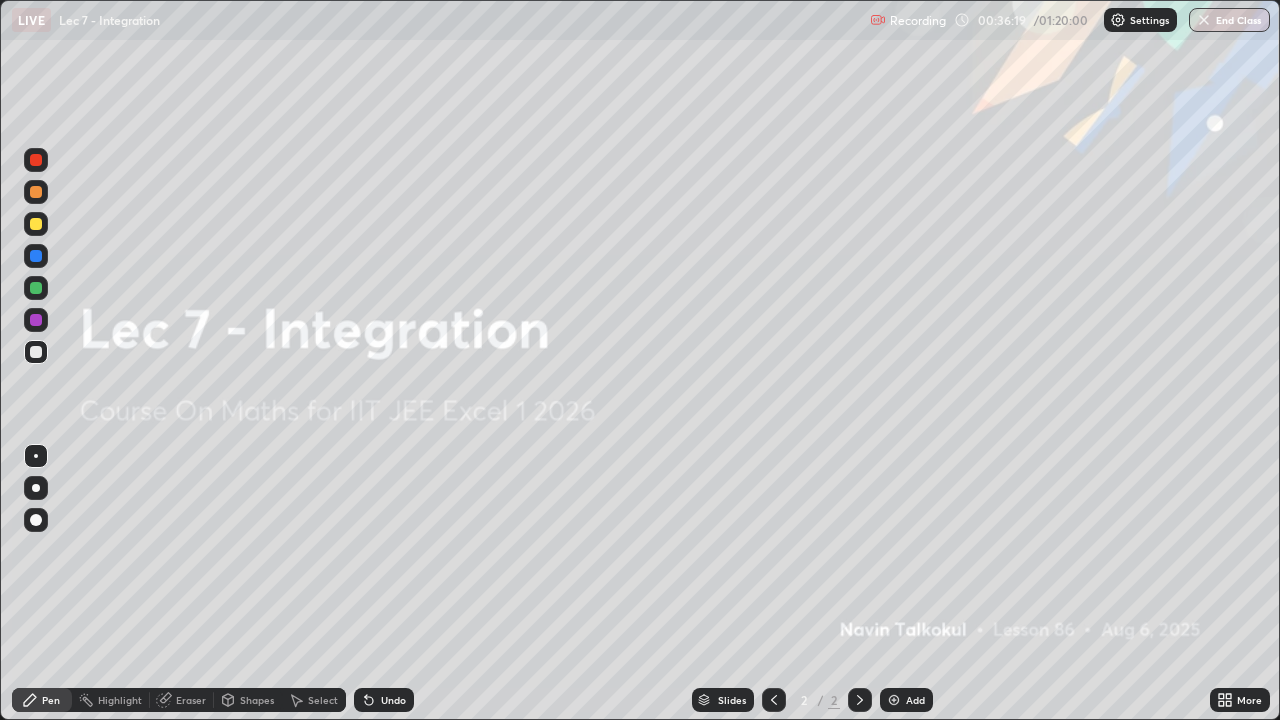 click on "Add" at bounding box center (915, 700) 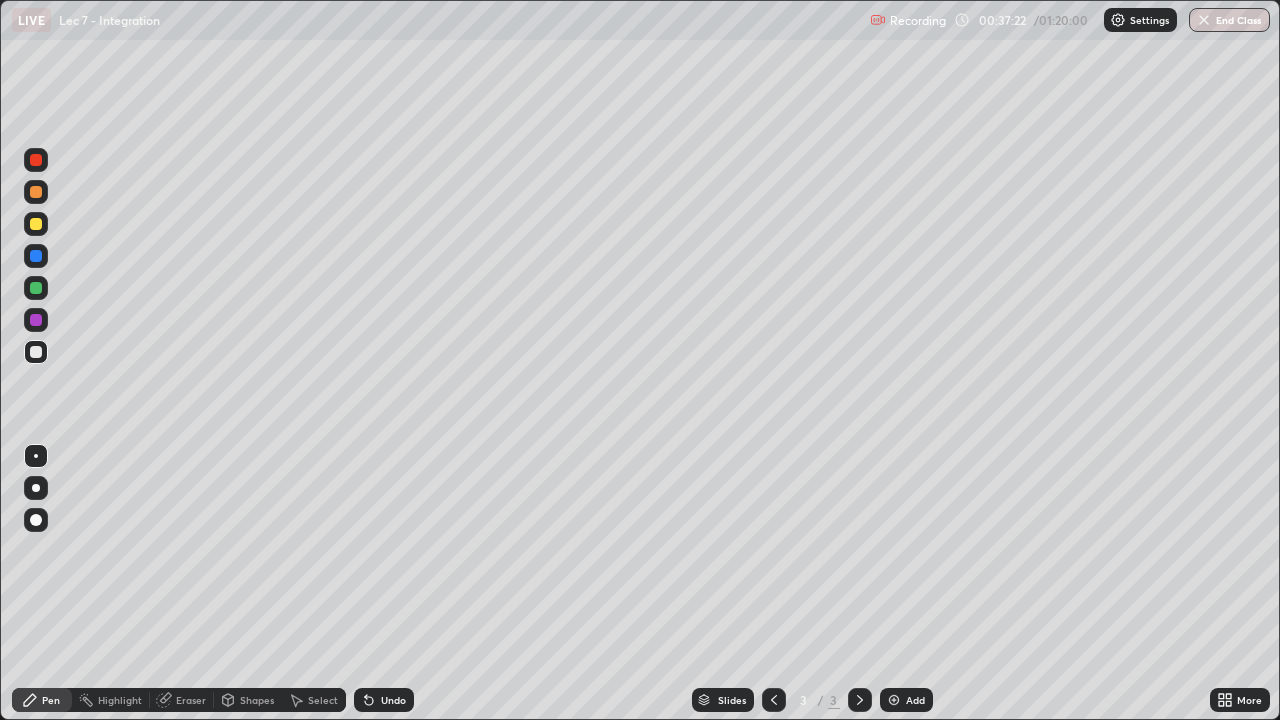 click on "Add" at bounding box center (906, 700) 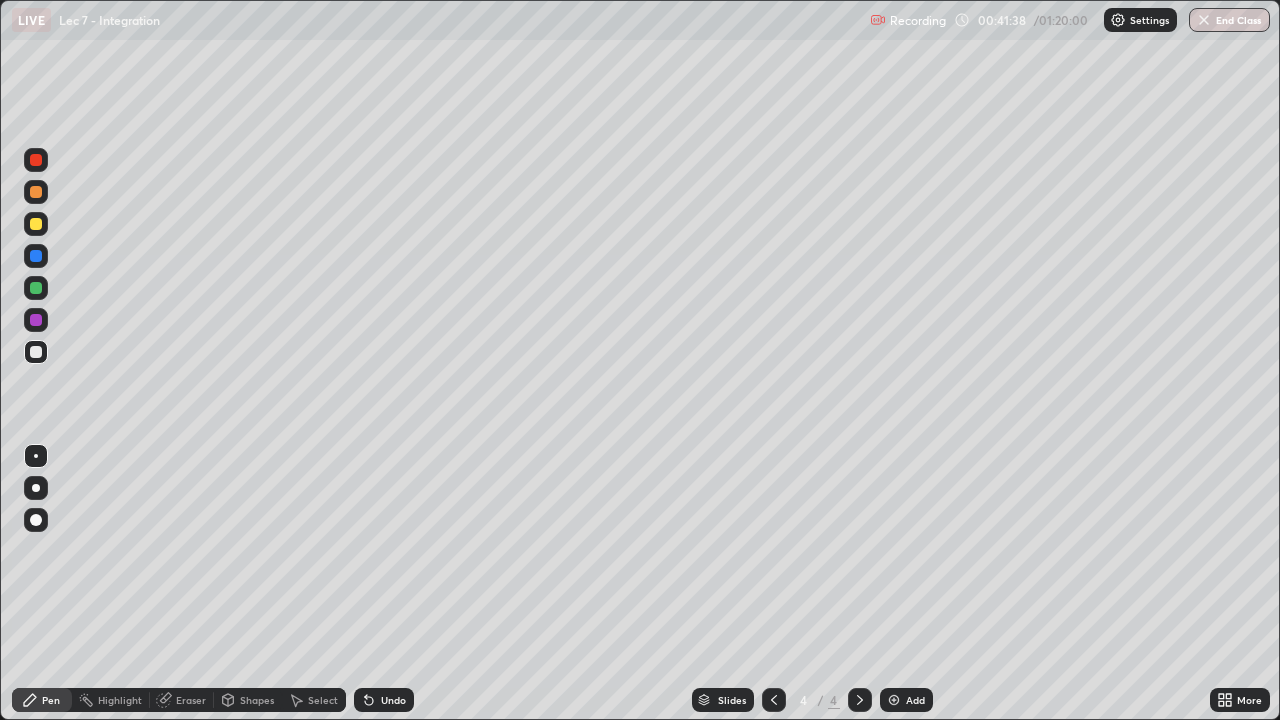 click on "Add" at bounding box center (915, 700) 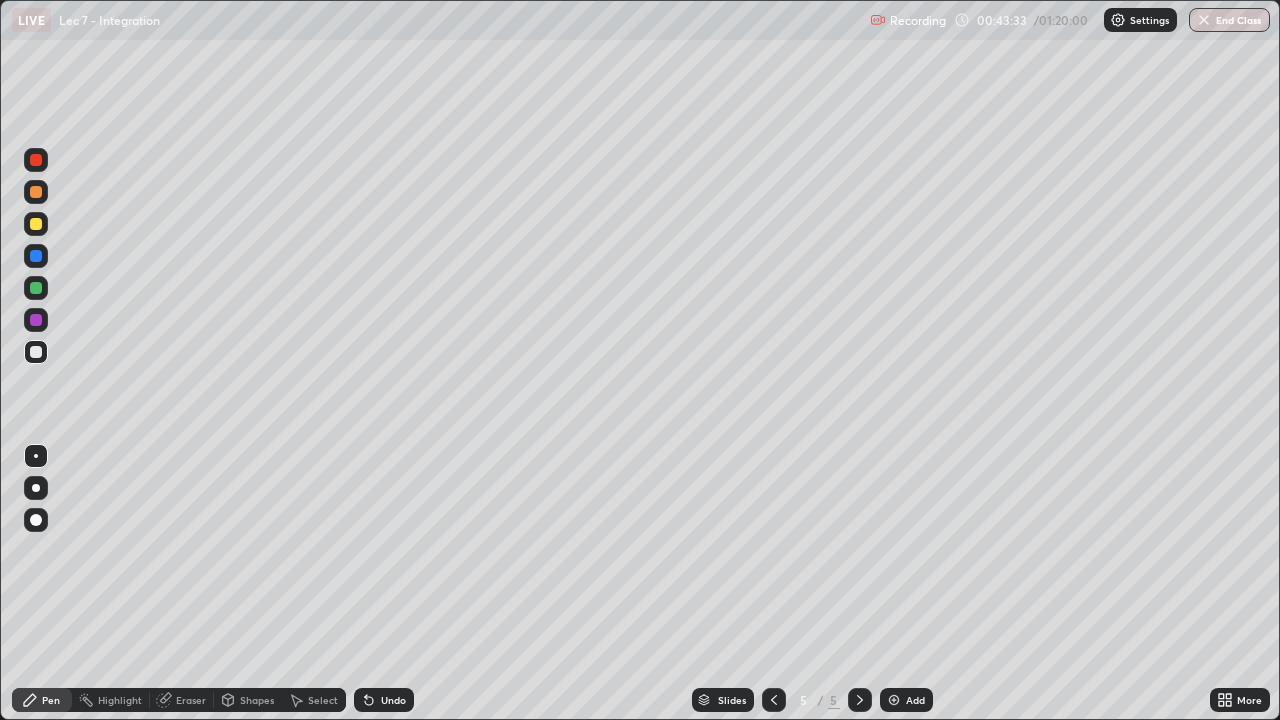 click on "Undo" at bounding box center [384, 700] 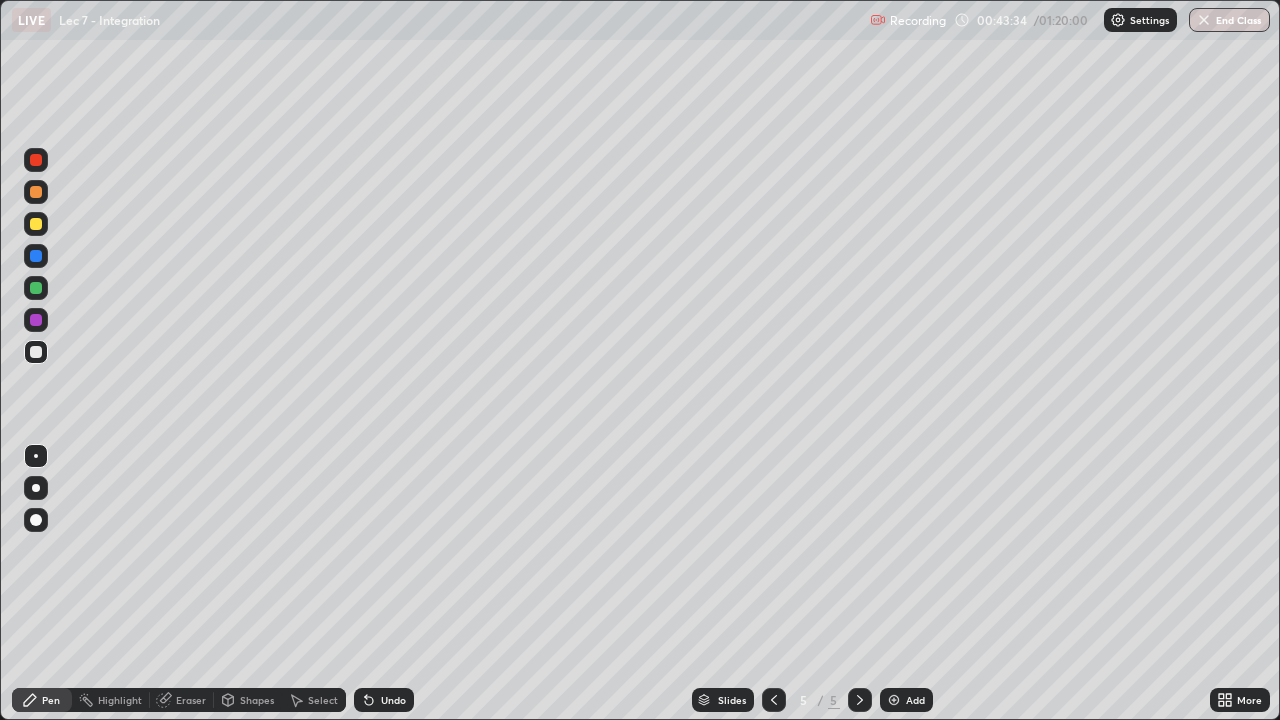 click on "Undo" at bounding box center [384, 700] 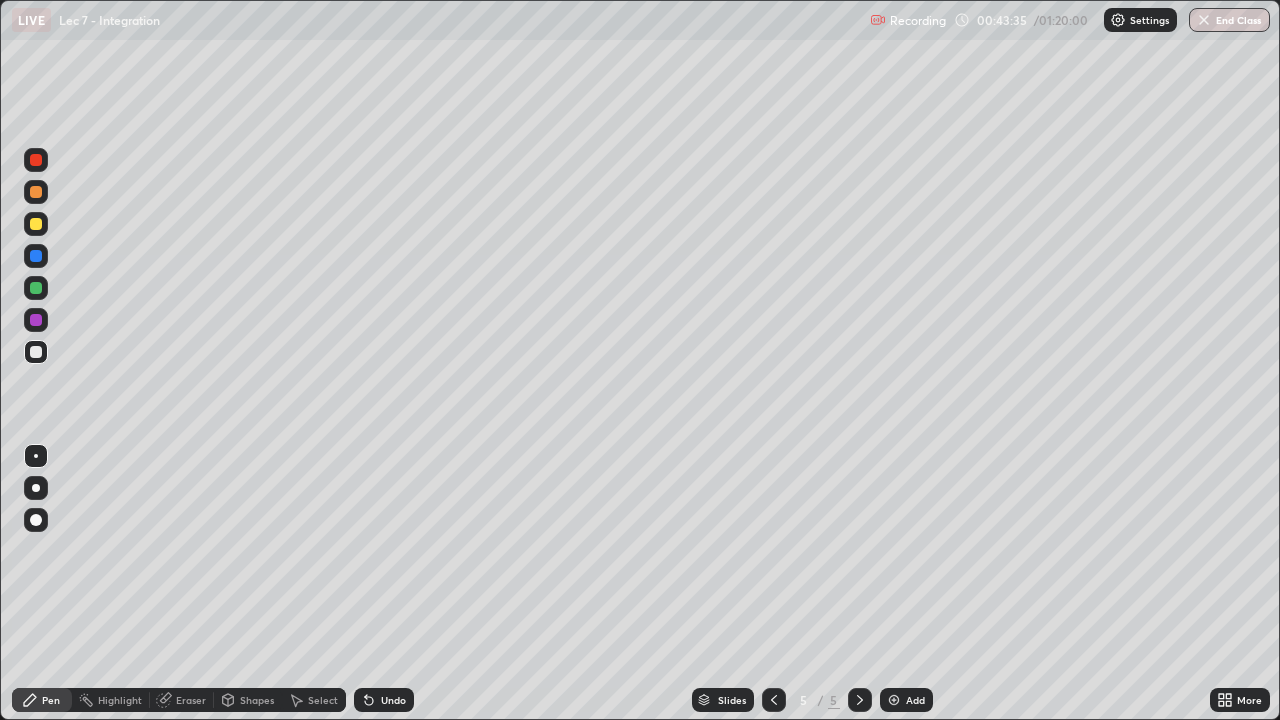 click on "Undo" at bounding box center [380, 700] 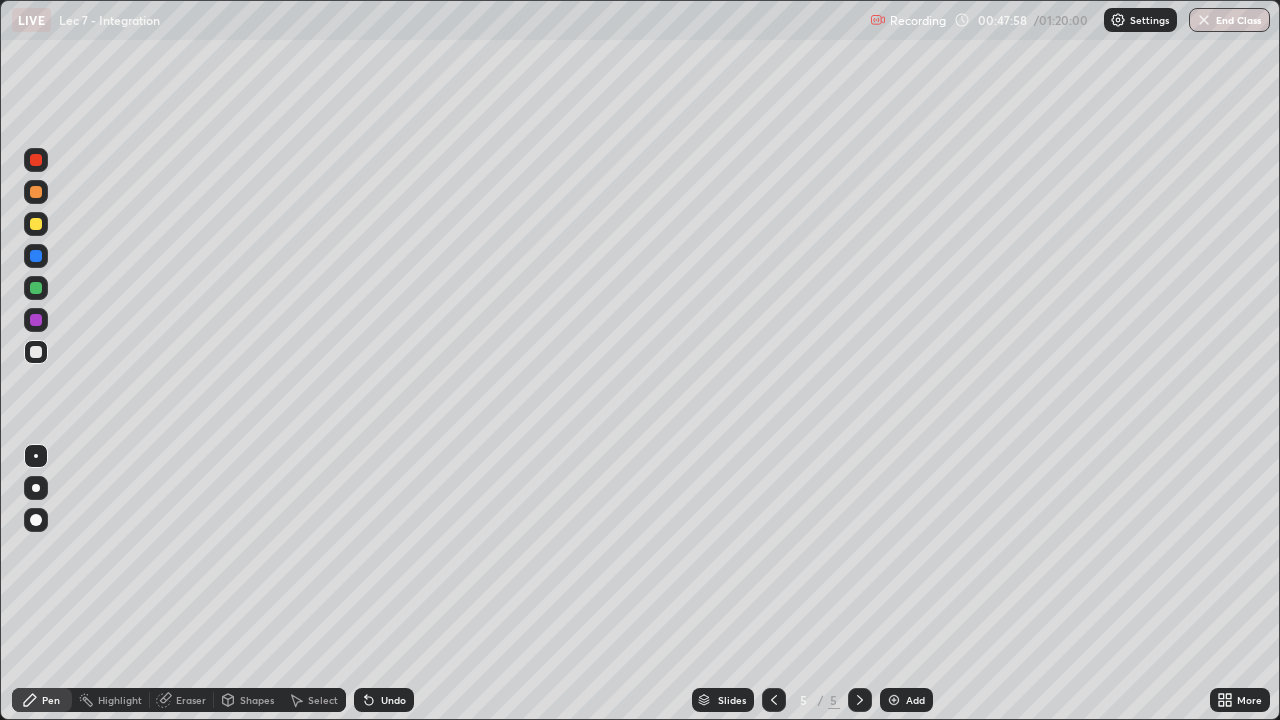 click on "Add" at bounding box center [915, 700] 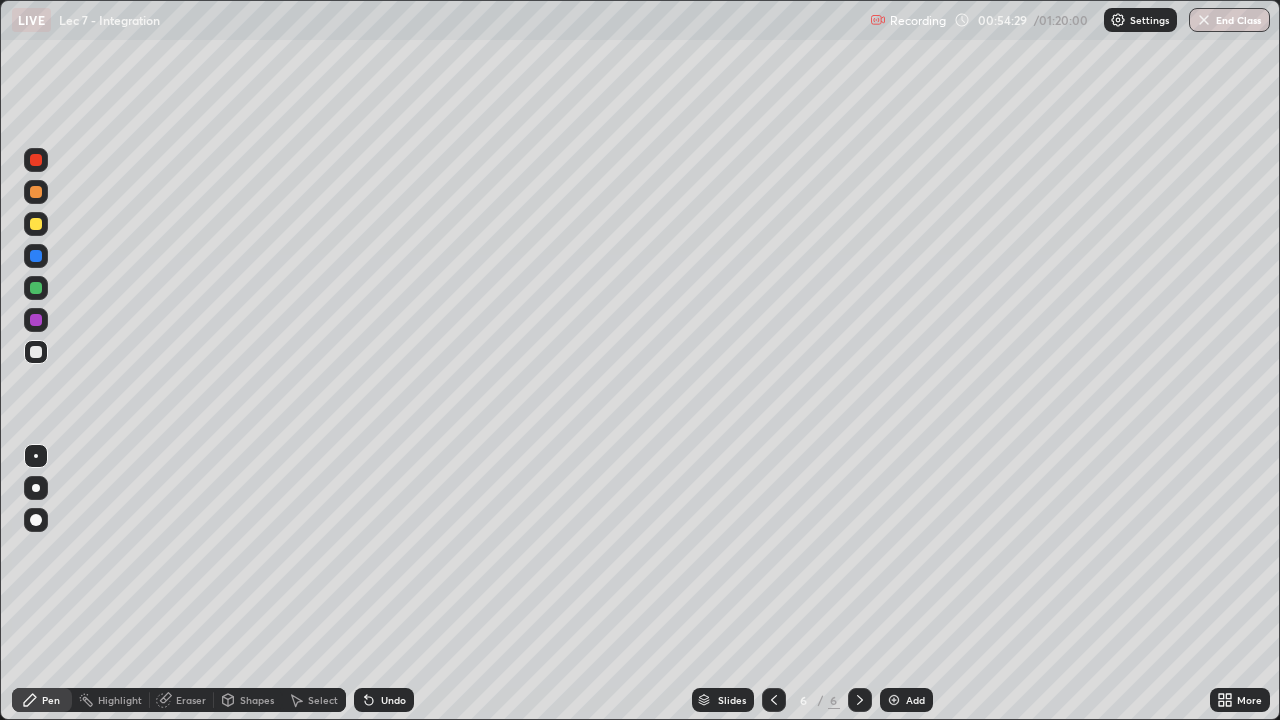 click at bounding box center [894, 700] 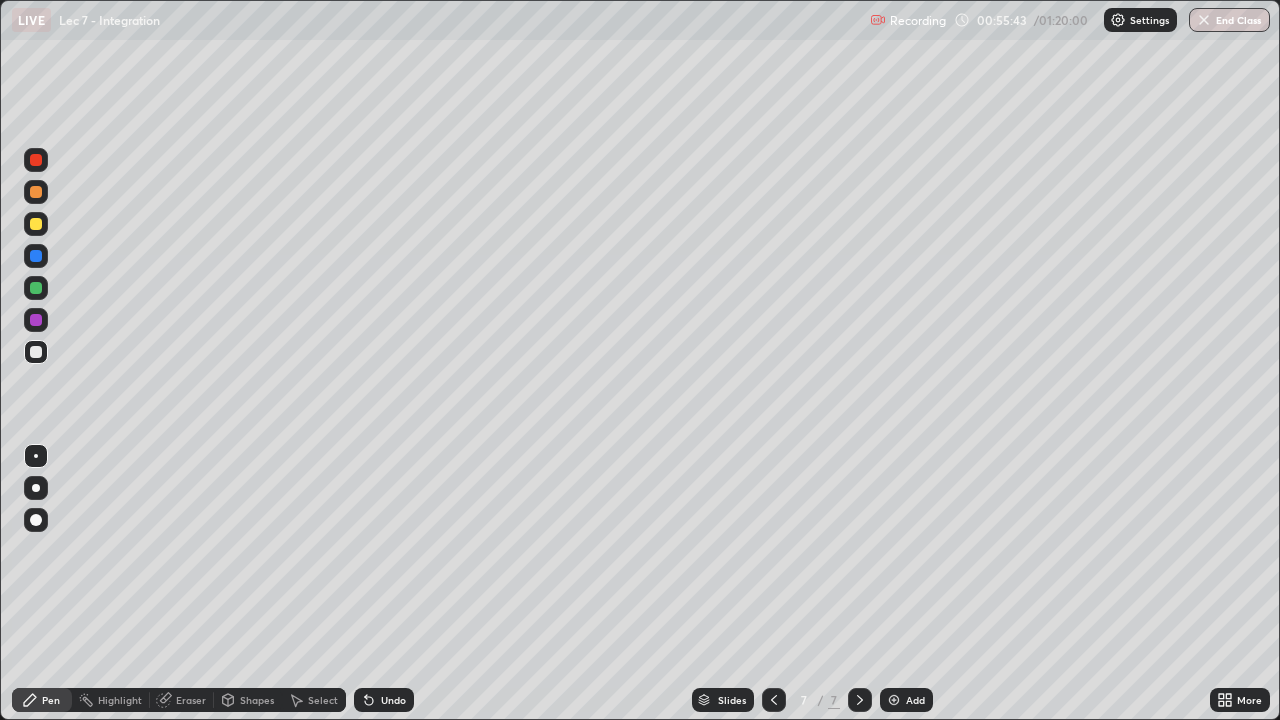 click 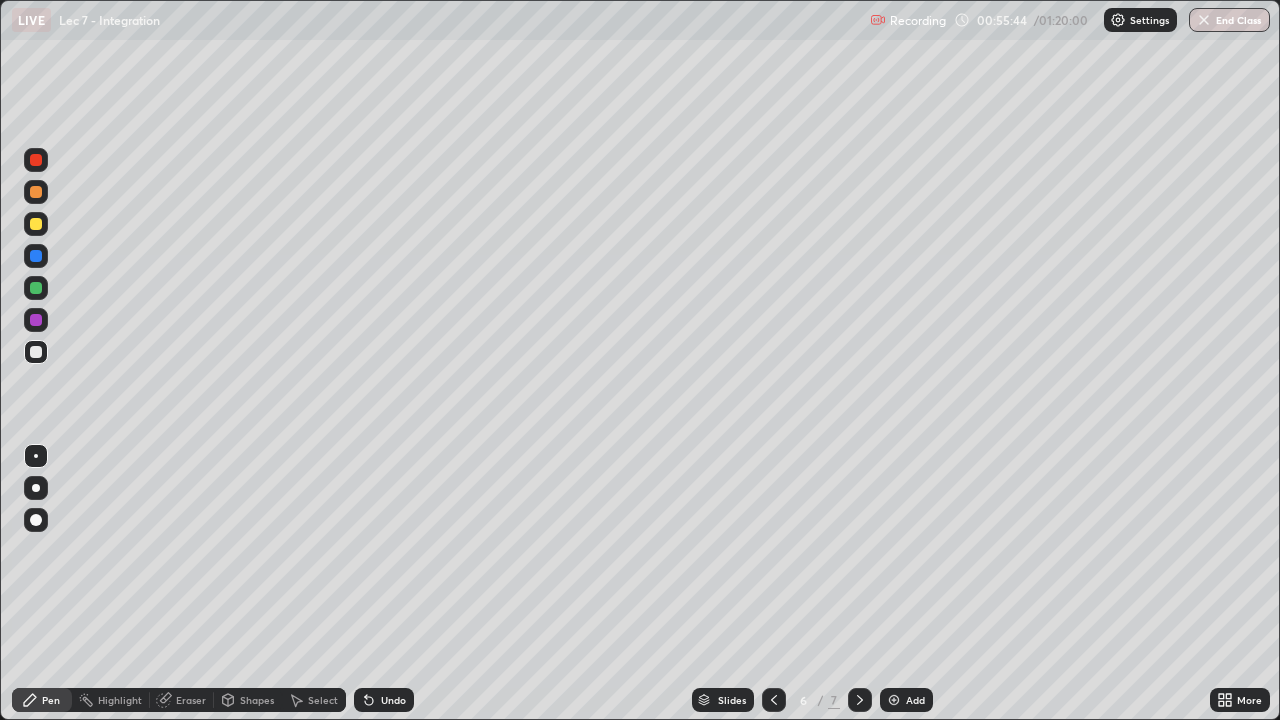 click at bounding box center [774, 700] 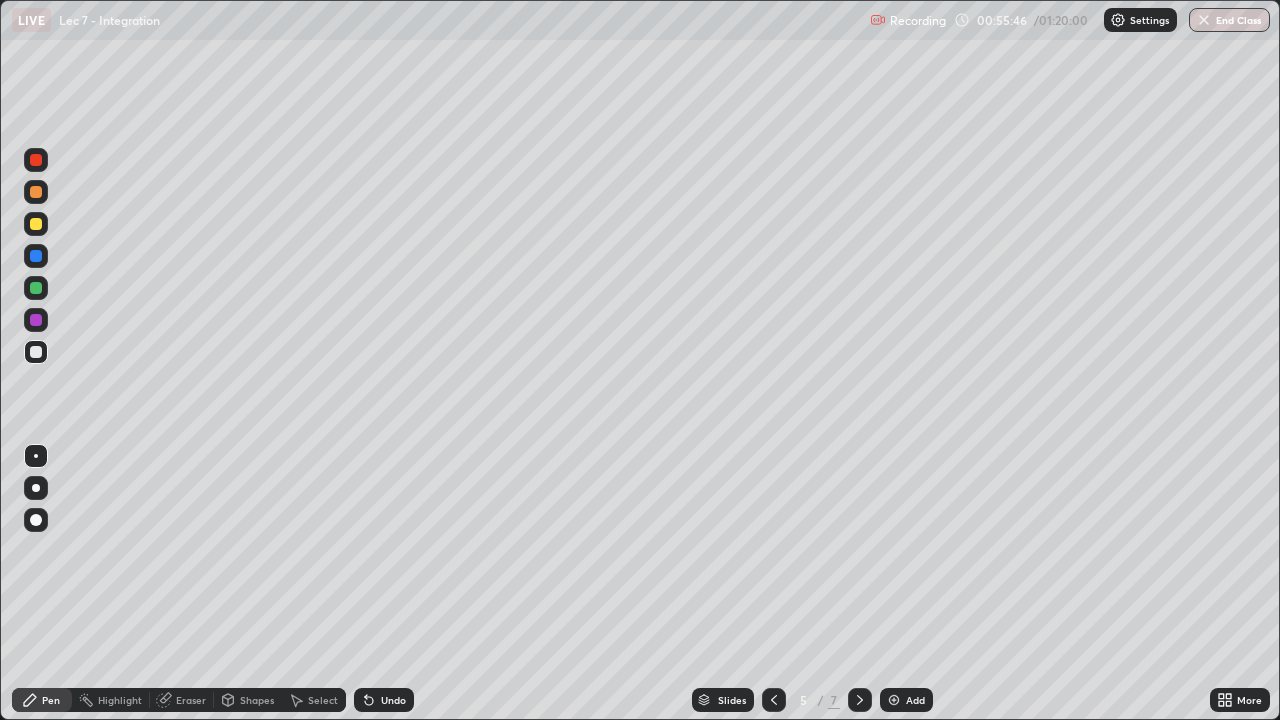 click at bounding box center [774, 700] 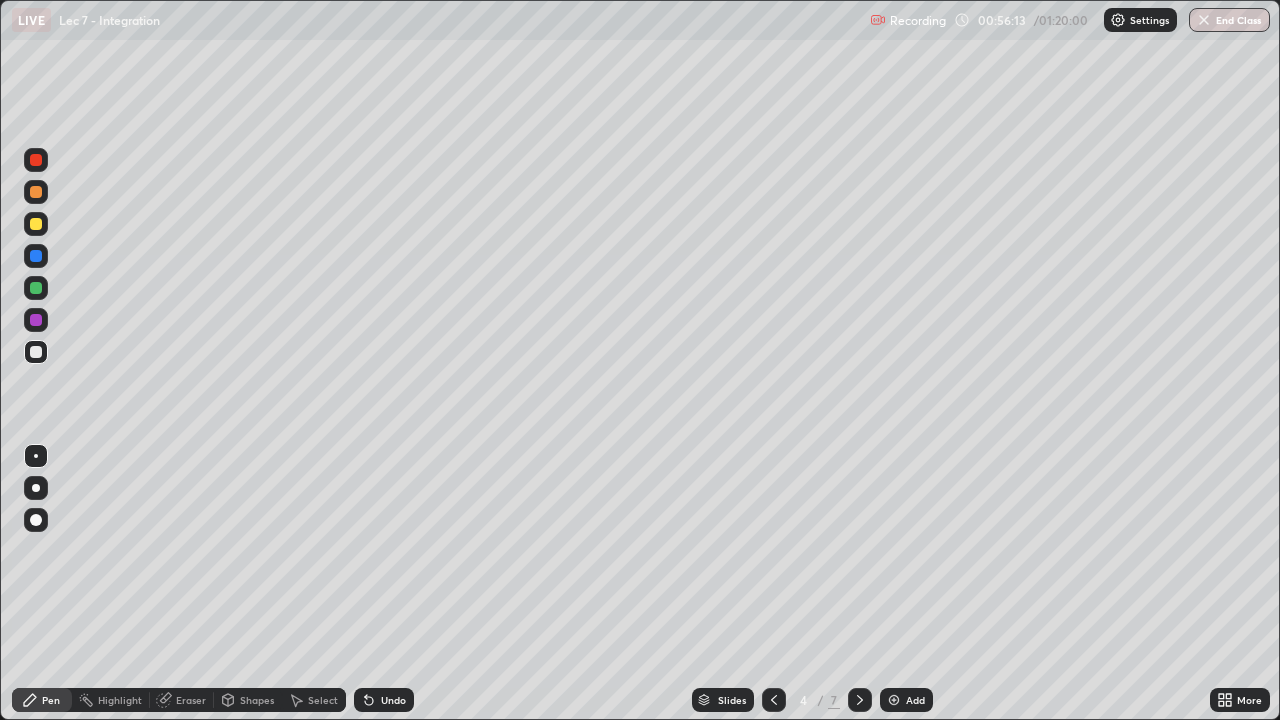 click 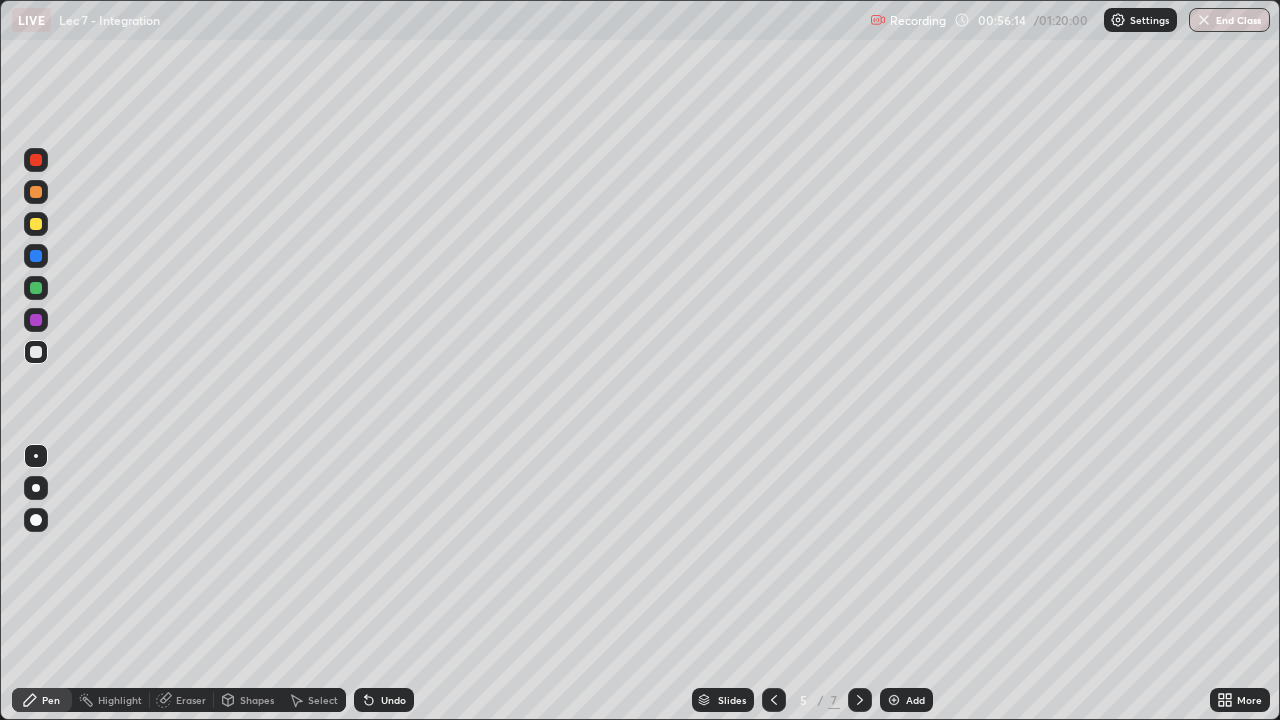 click 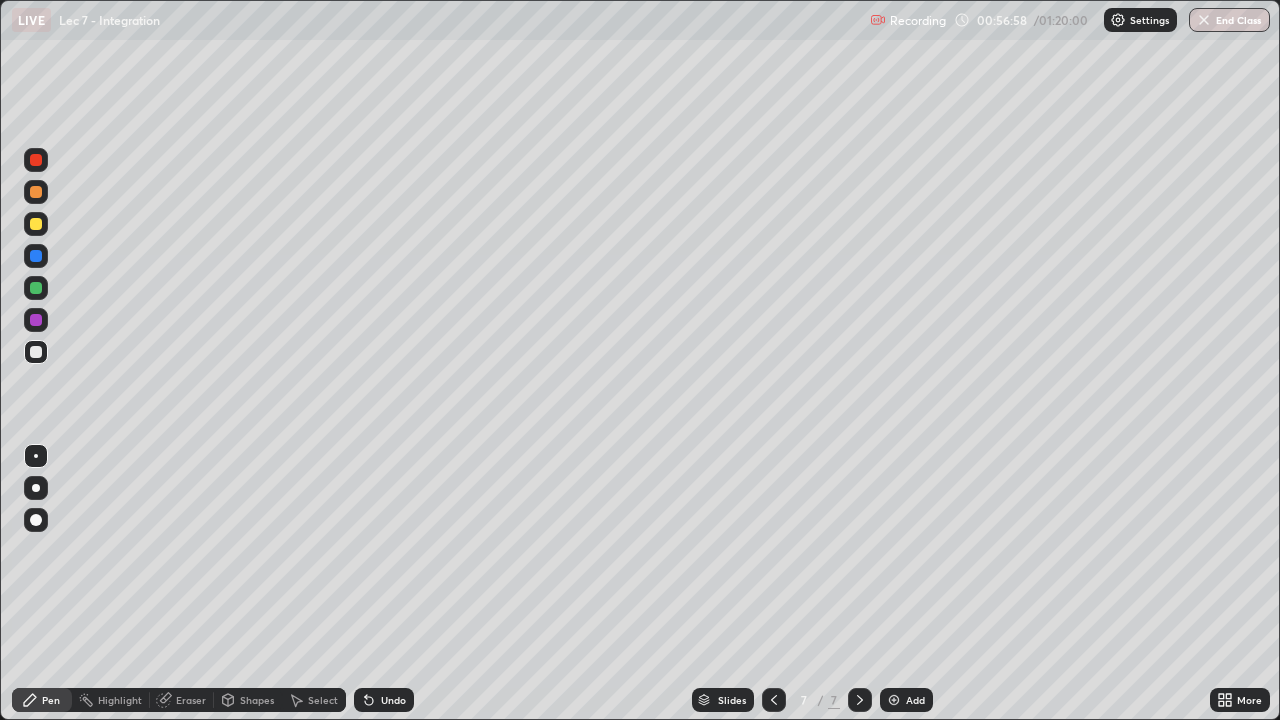 click on "Eraser" at bounding box center (191, 700) 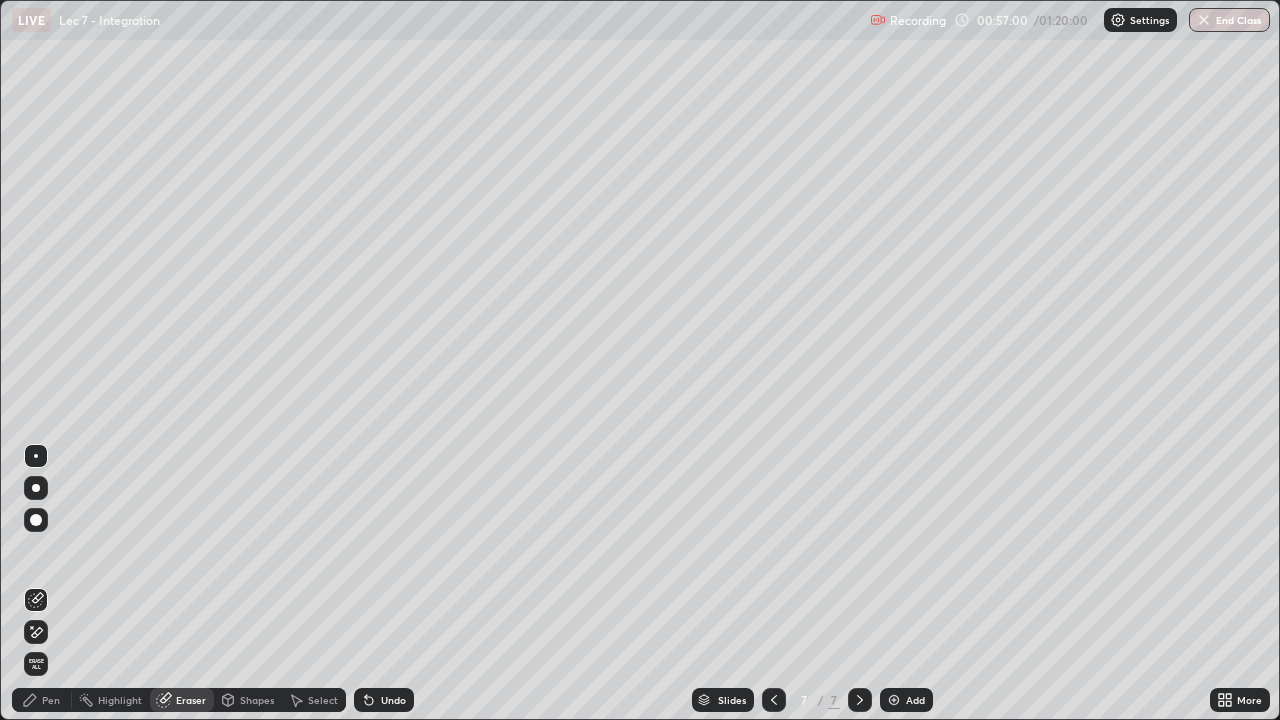 click on "Pen" at bounding box center (51, 700) 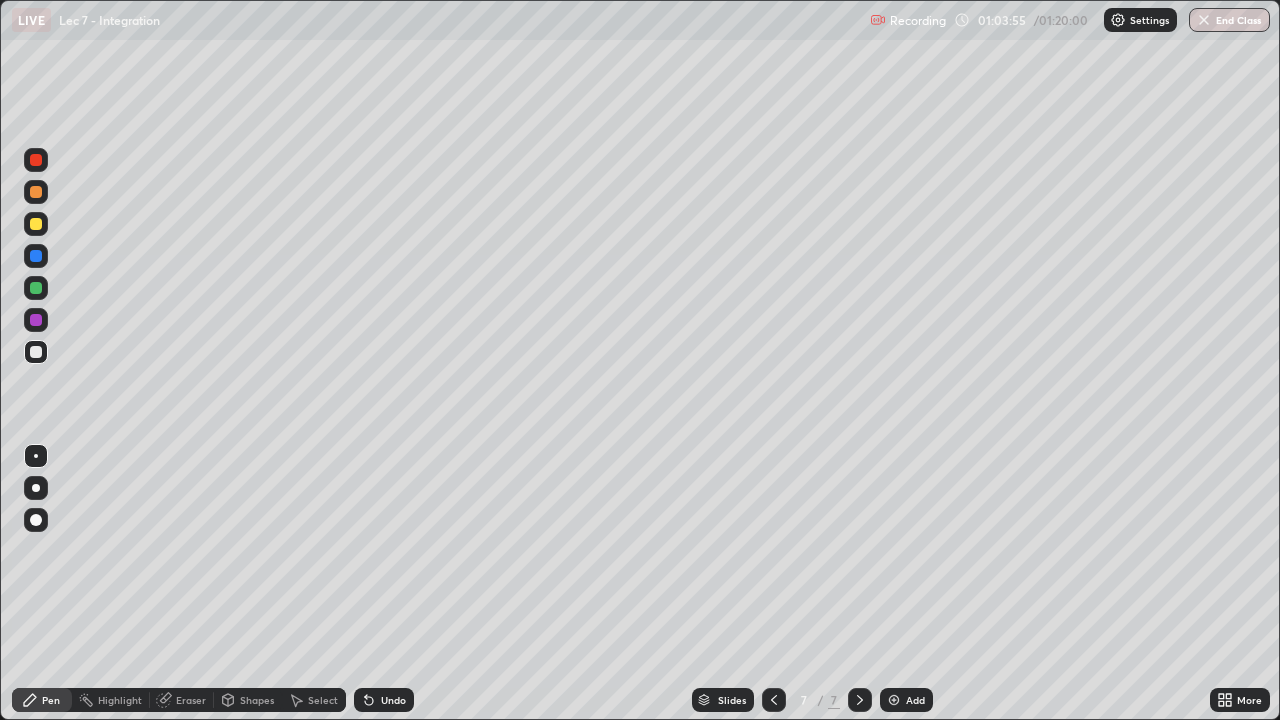 click on "Undo" at bounding box center [393, 700] 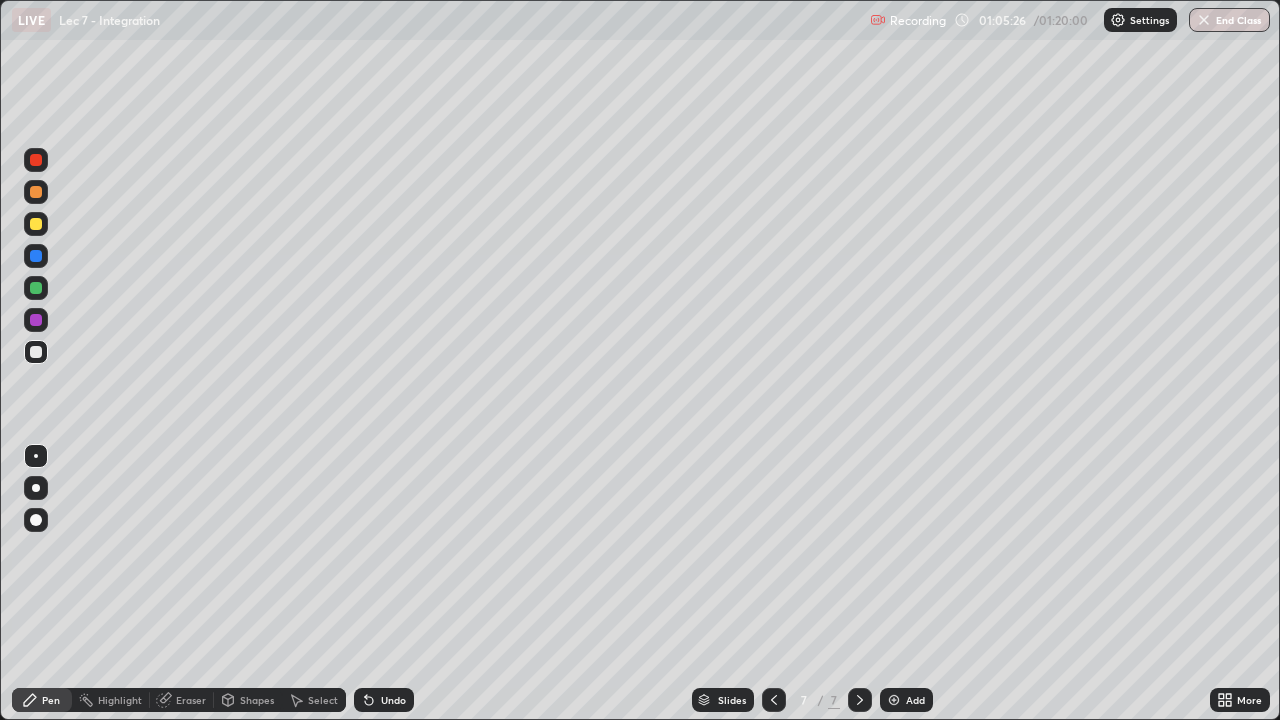 click on "Select" at bounding box center [323, 700] 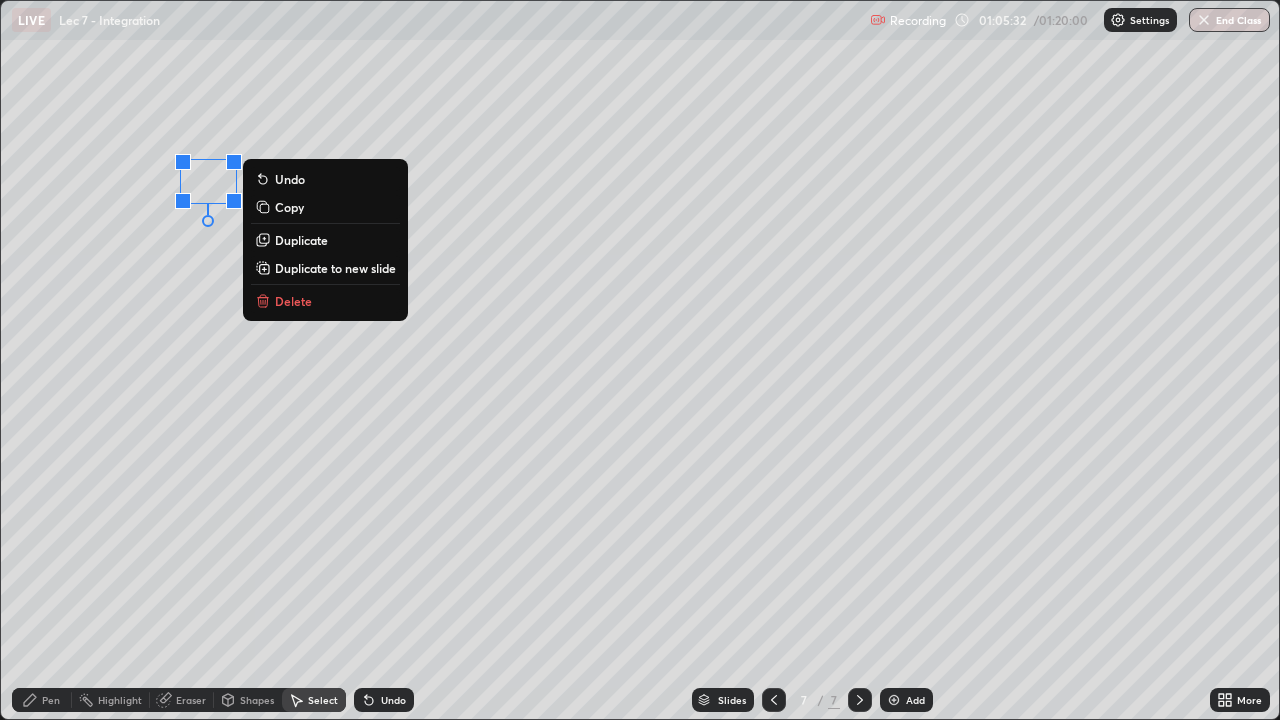 click on "Pen" at bounding box center [51, 700] 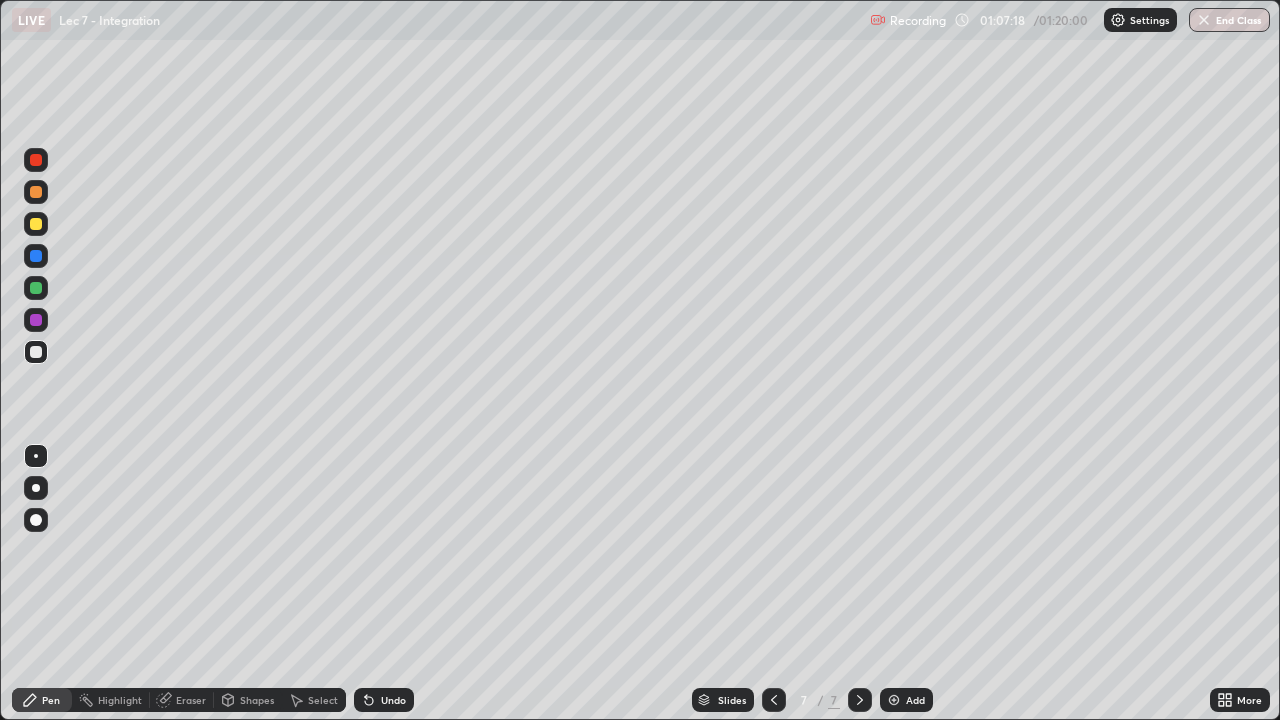 click at bounding box center [894, 700] 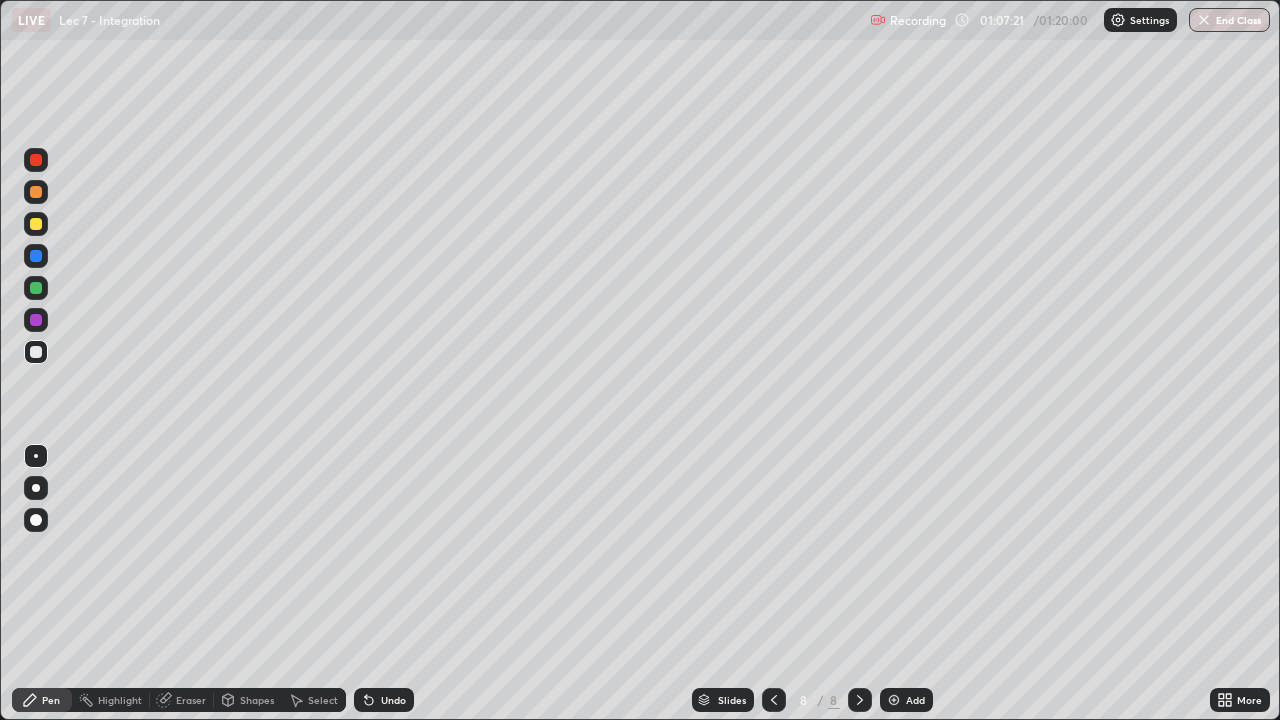 click 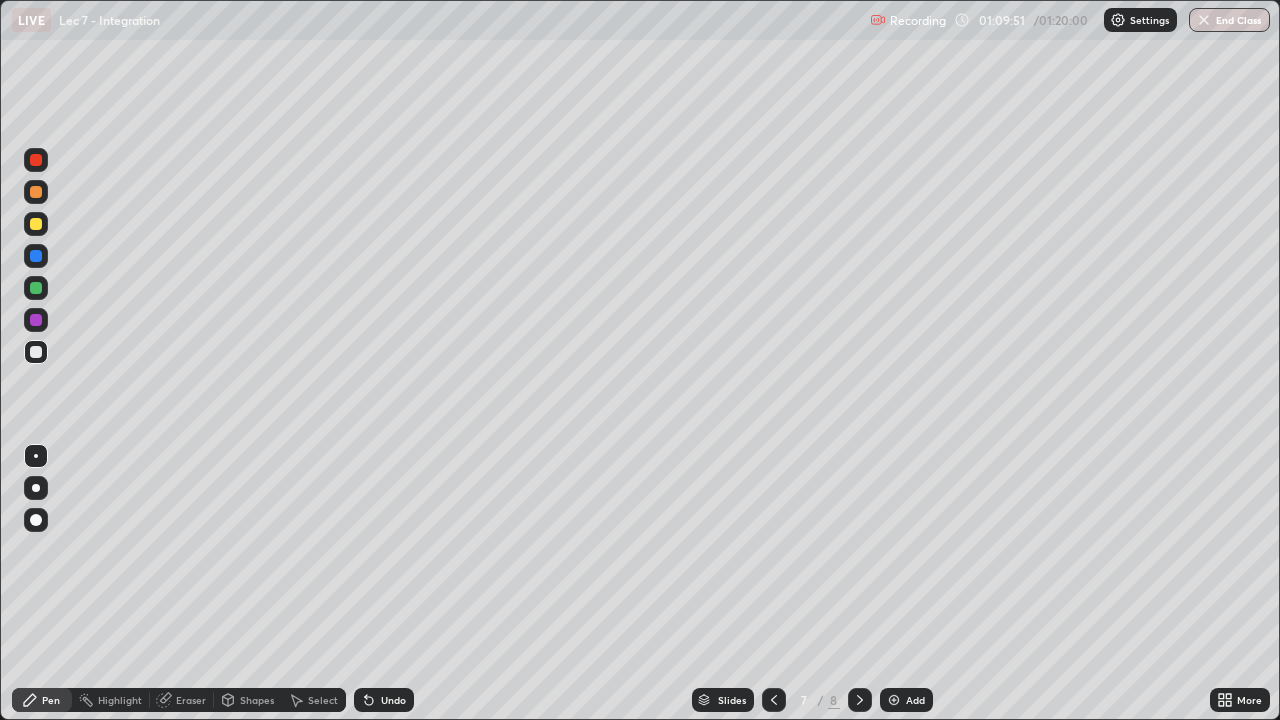 click at bounding box center (894, 700) 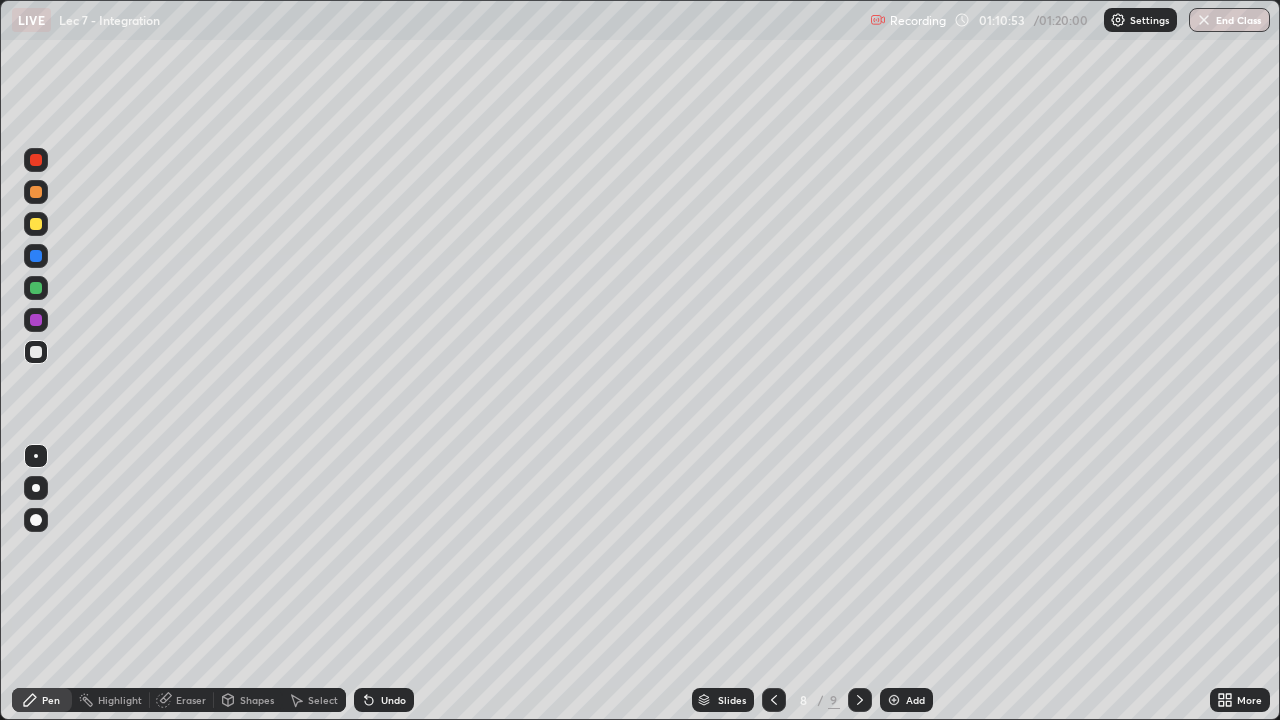 click 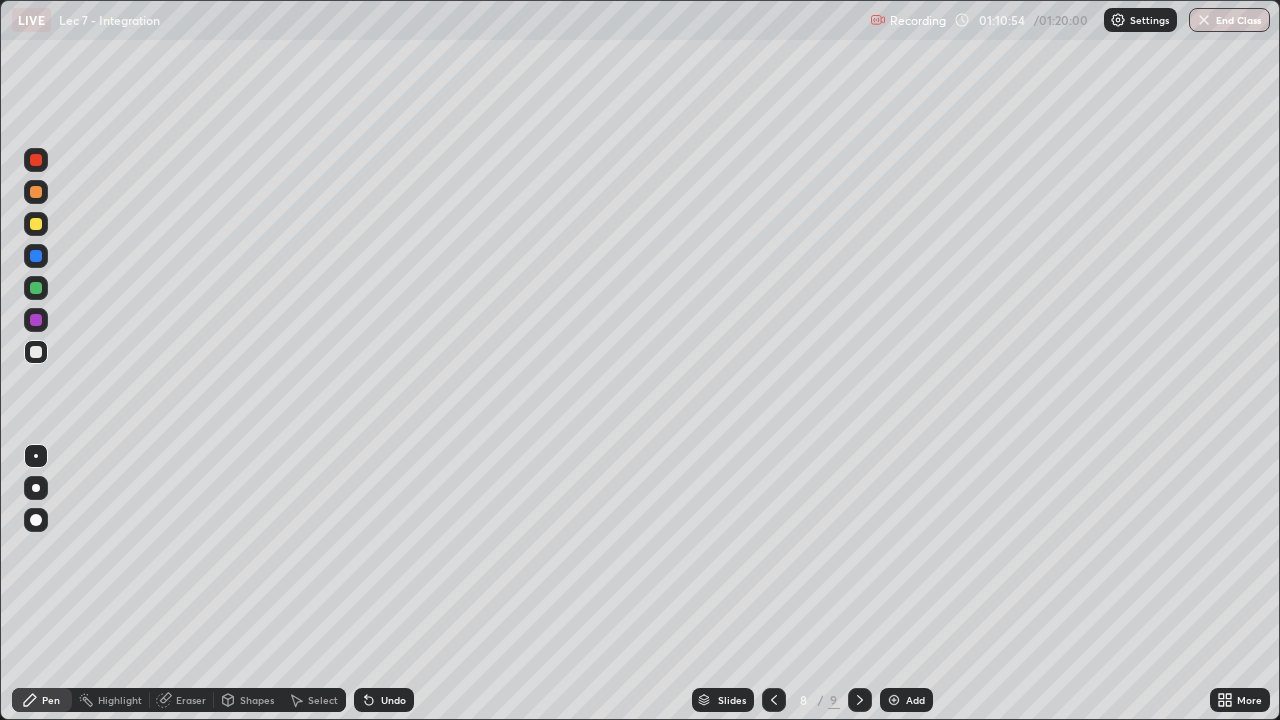 click on "Undo" at bounding box center [384, 700] 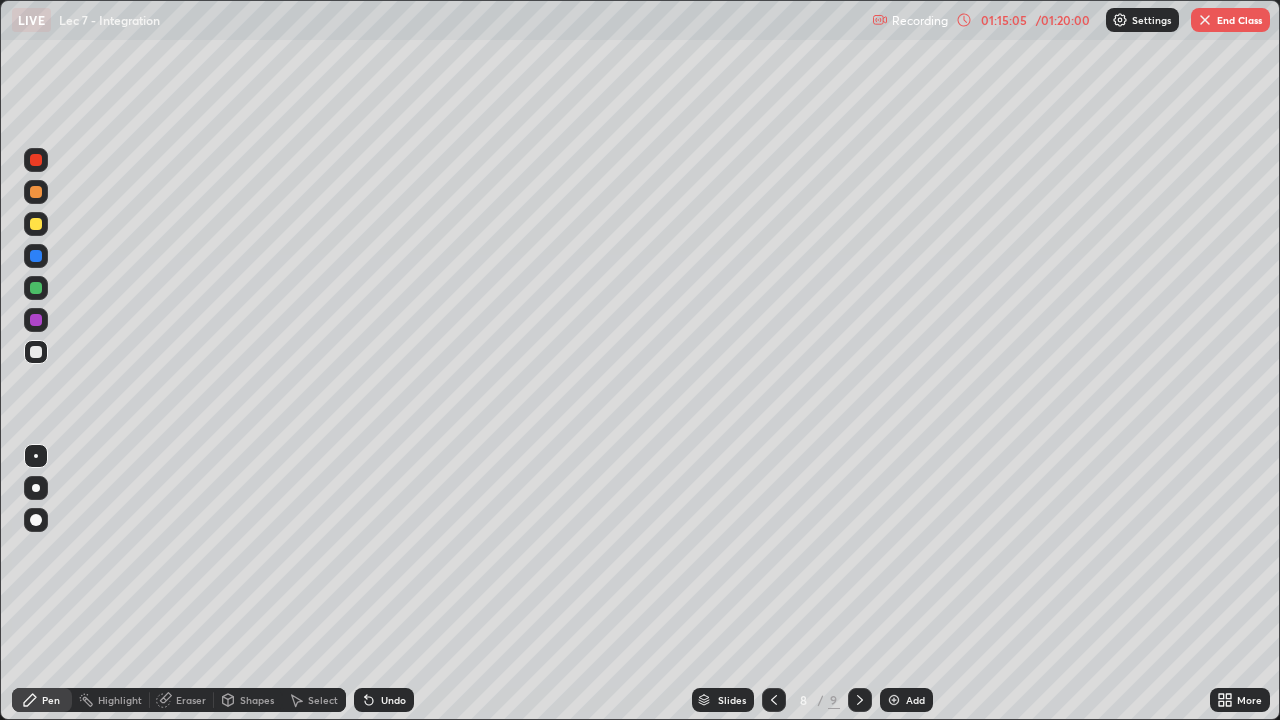click on "Undo" at bounding box center (393, 700) 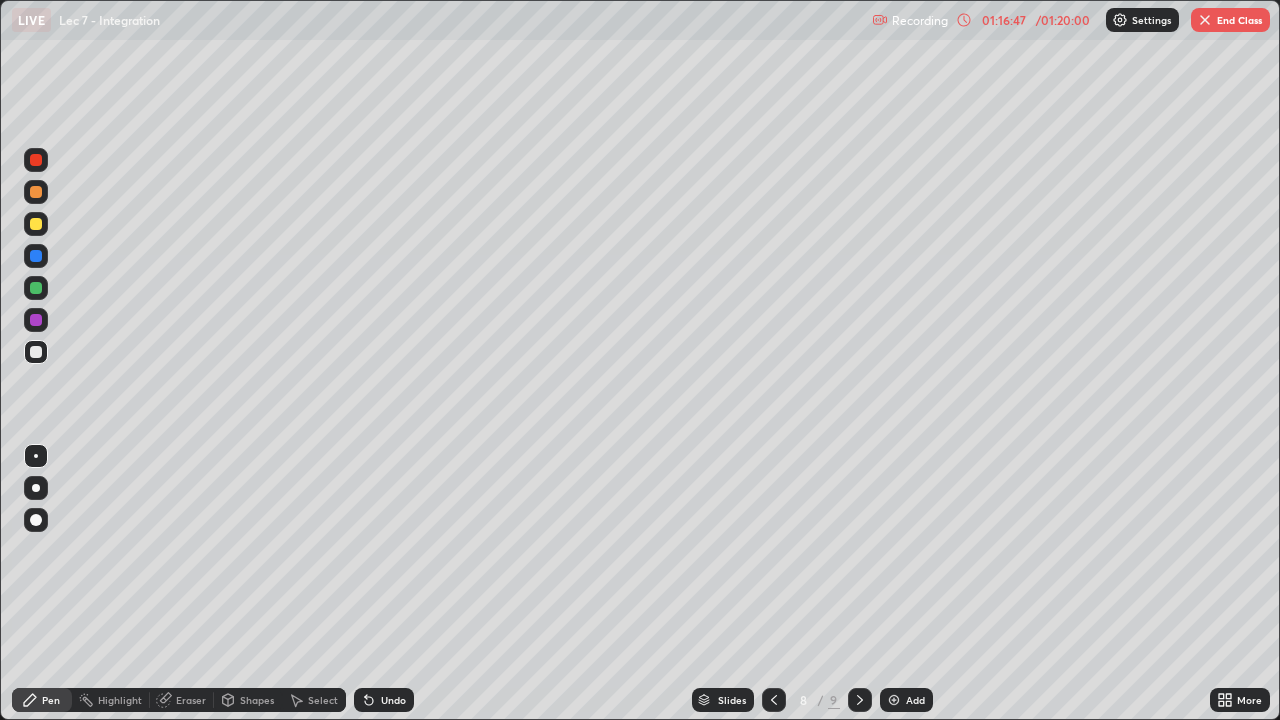click at bounding box center (1205, 20) 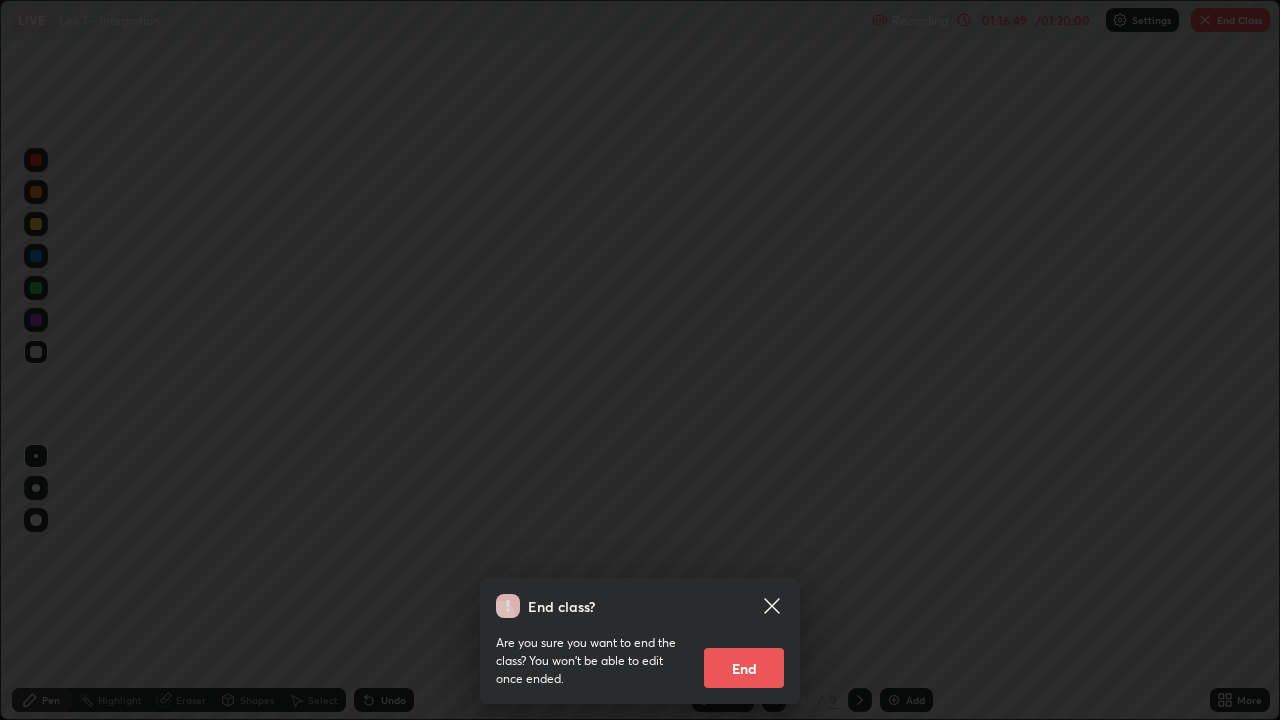 click on "End" at bounding box center [744, 668] 